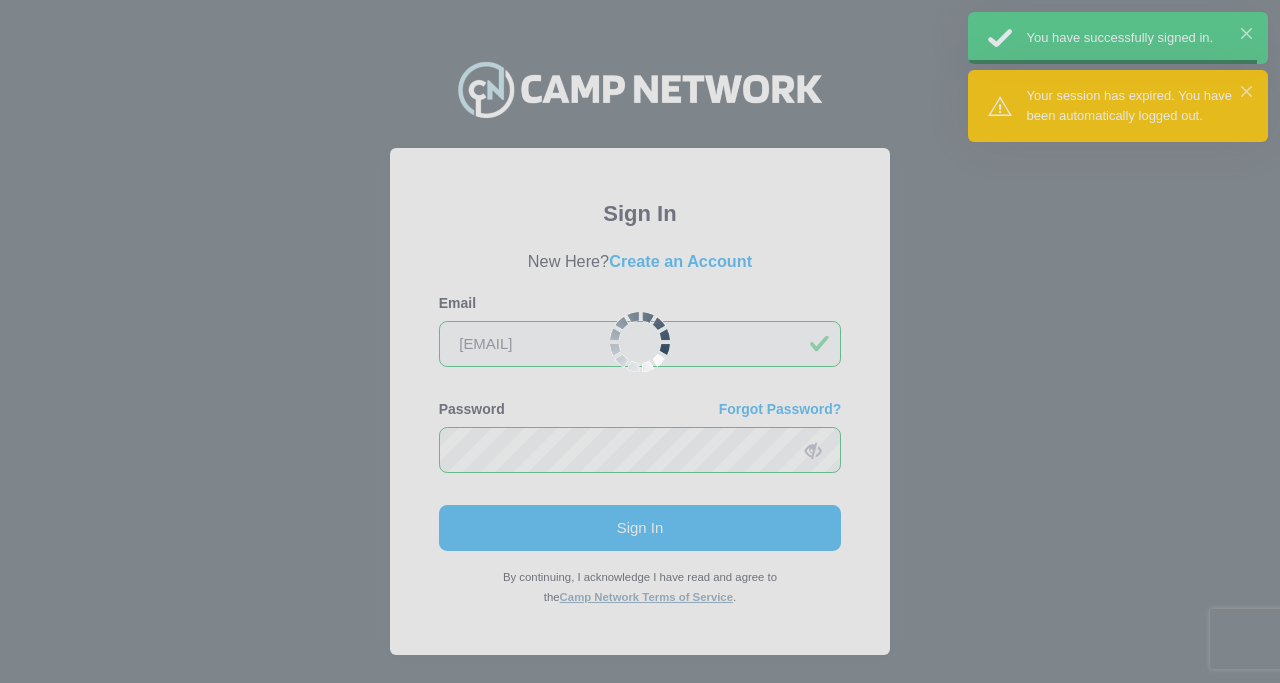 scroll, scrollTop: 0, scrollLeft: 0, axis: both 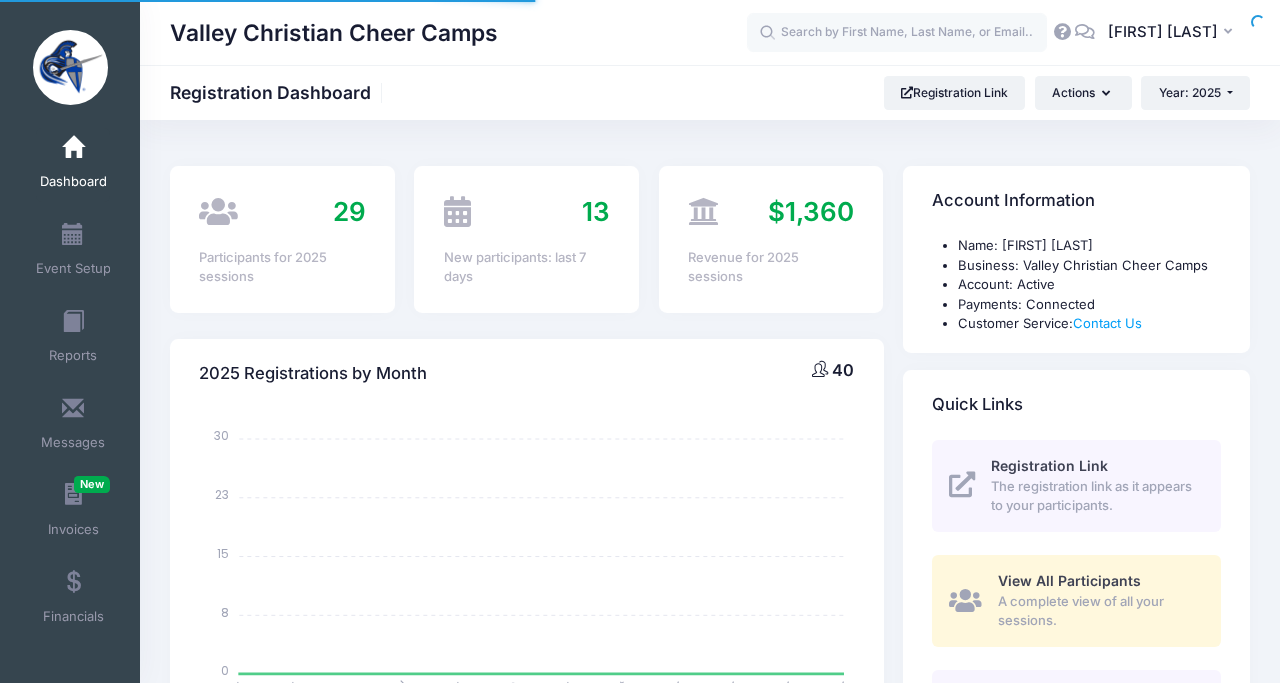 select 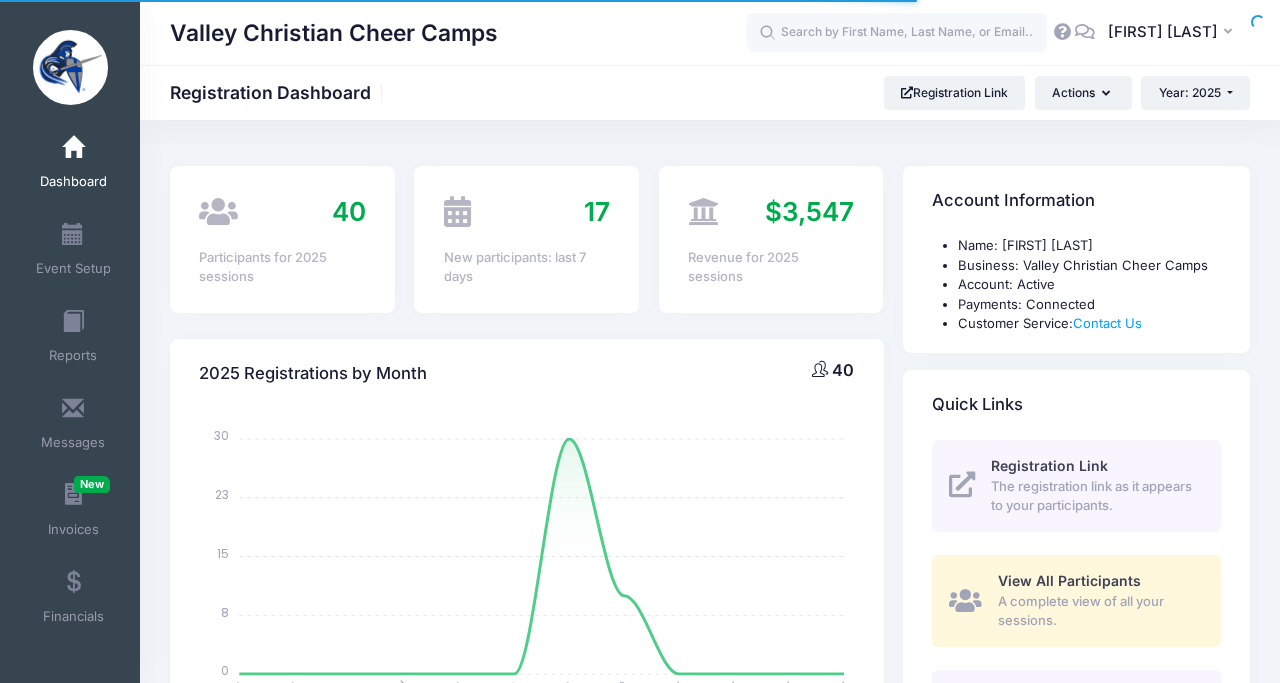 scroll, scrollTop: 0, scrollLeft: 0, axis: both 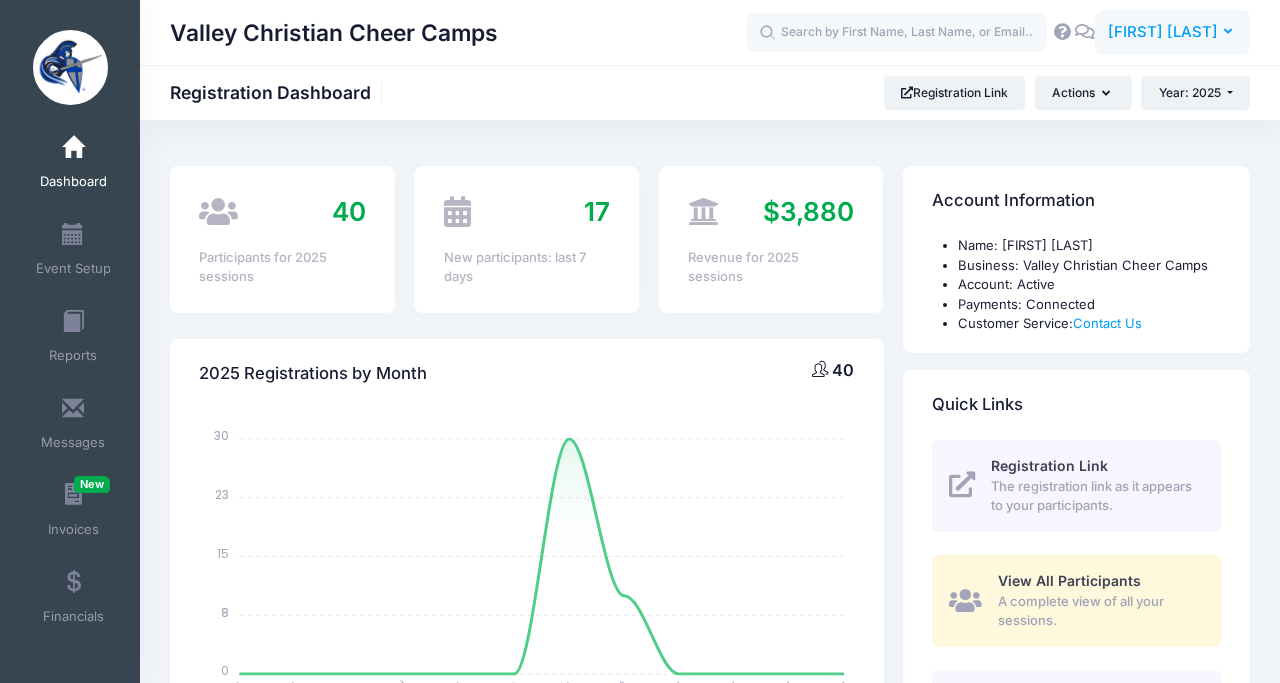 click at bounding box center (1230, 32) 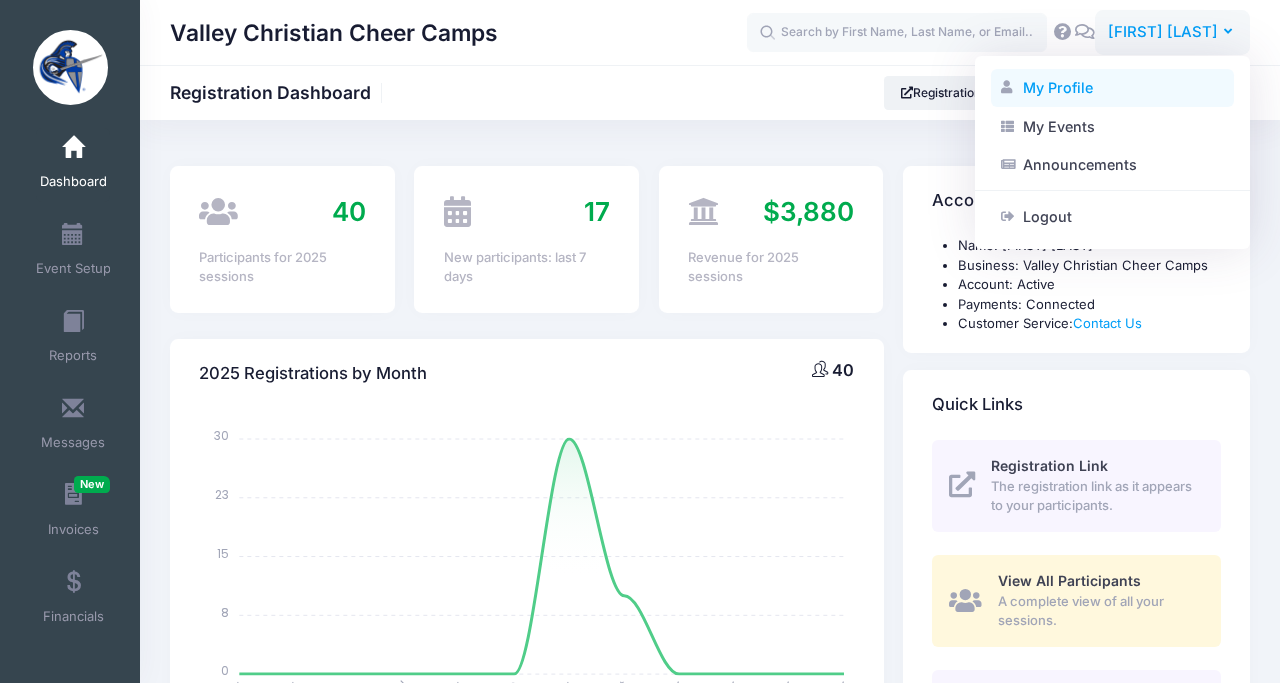 click on "My Profile" at bounding box center (1112, 88) 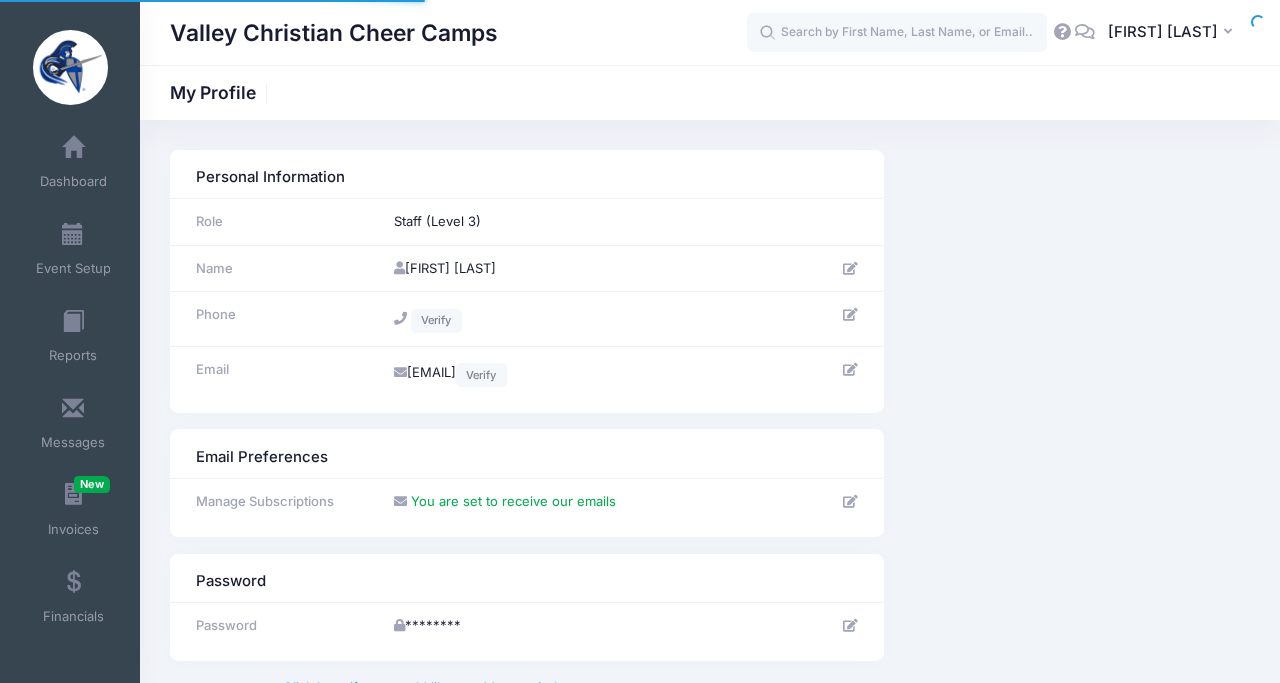 scroll, scrollTop: 0, scrollLeft: 0, axis: both 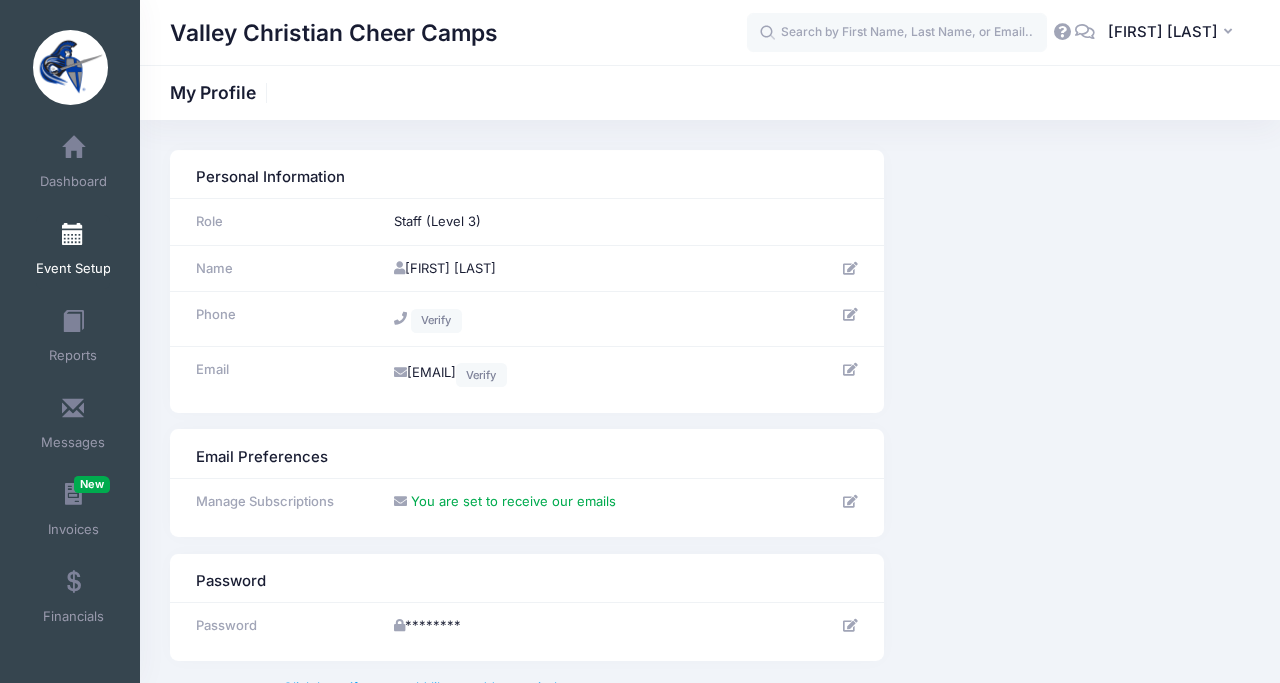 click on "Event Setup" at bounding box center [73, 252] 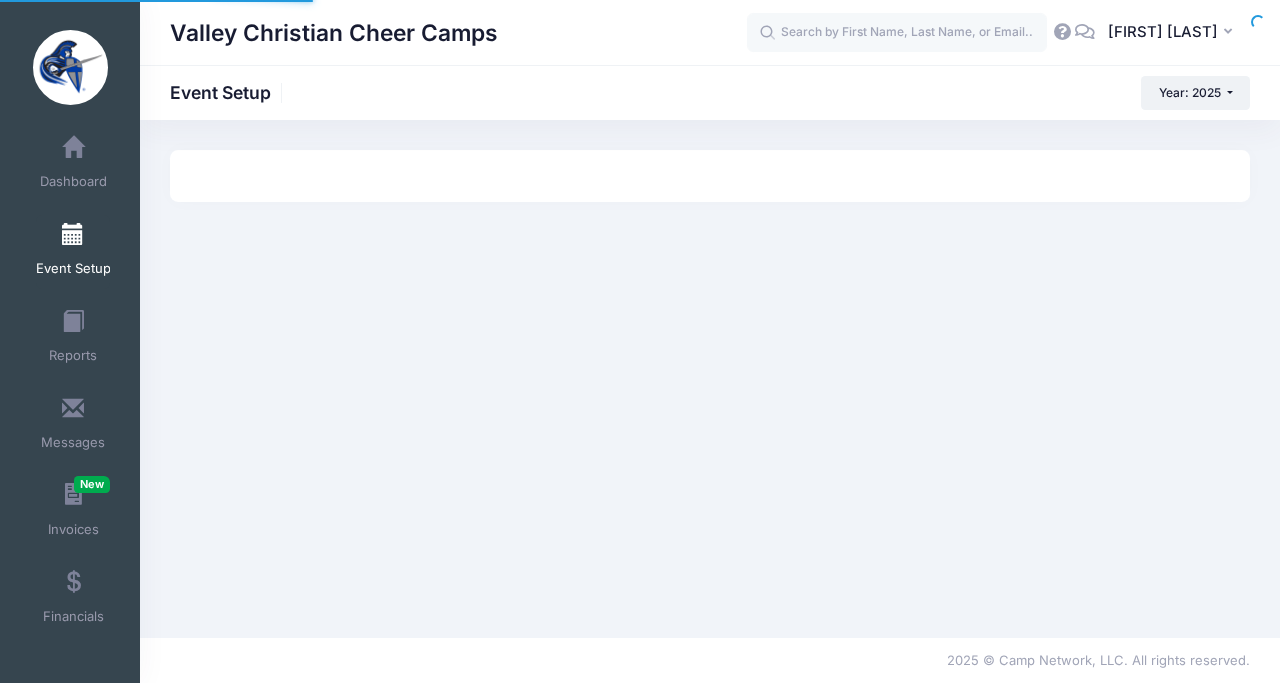 scroll, scrollTop: 0, scrollLeft: 0, axis: both 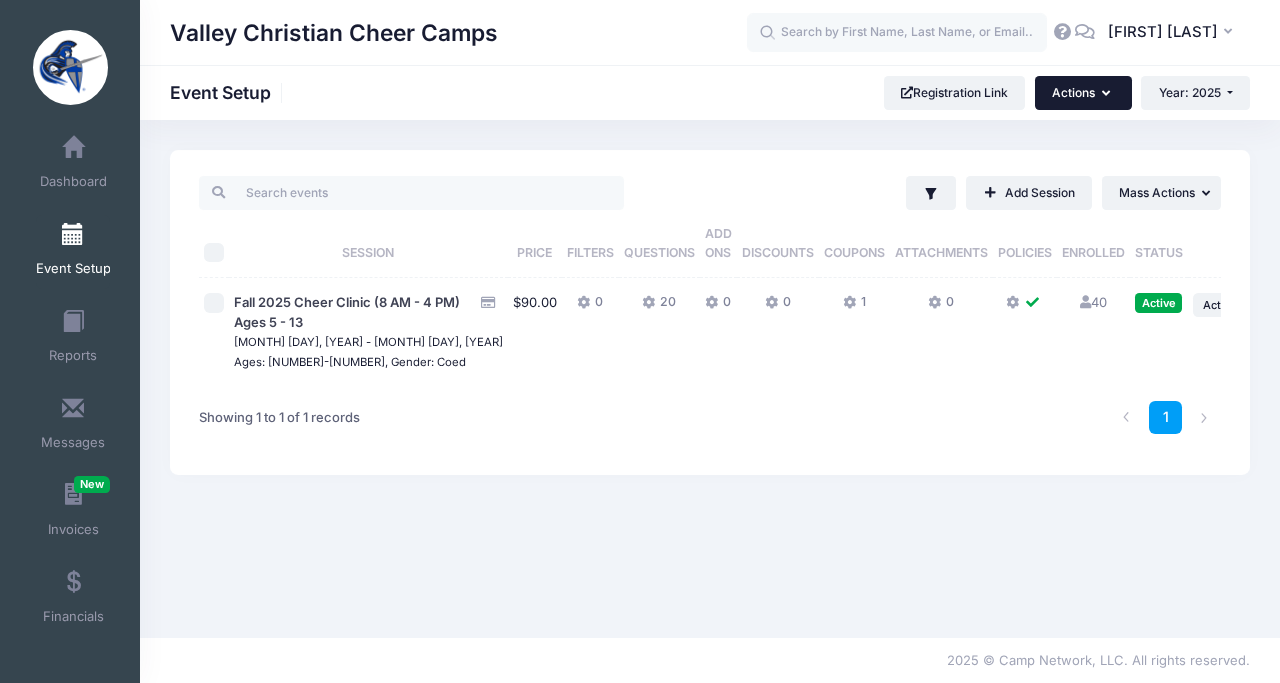 click on "Actions" at bounding box center [1083, 93] 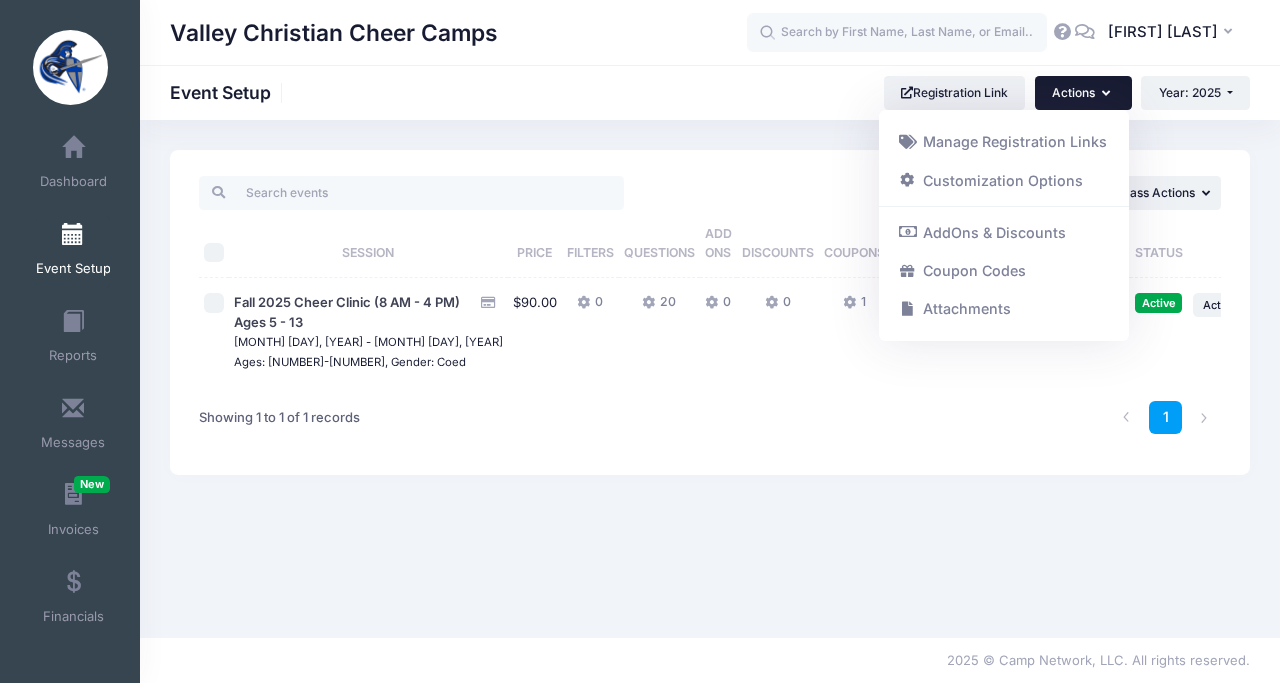 click on "Actions" at bounding box center [1083, 93] 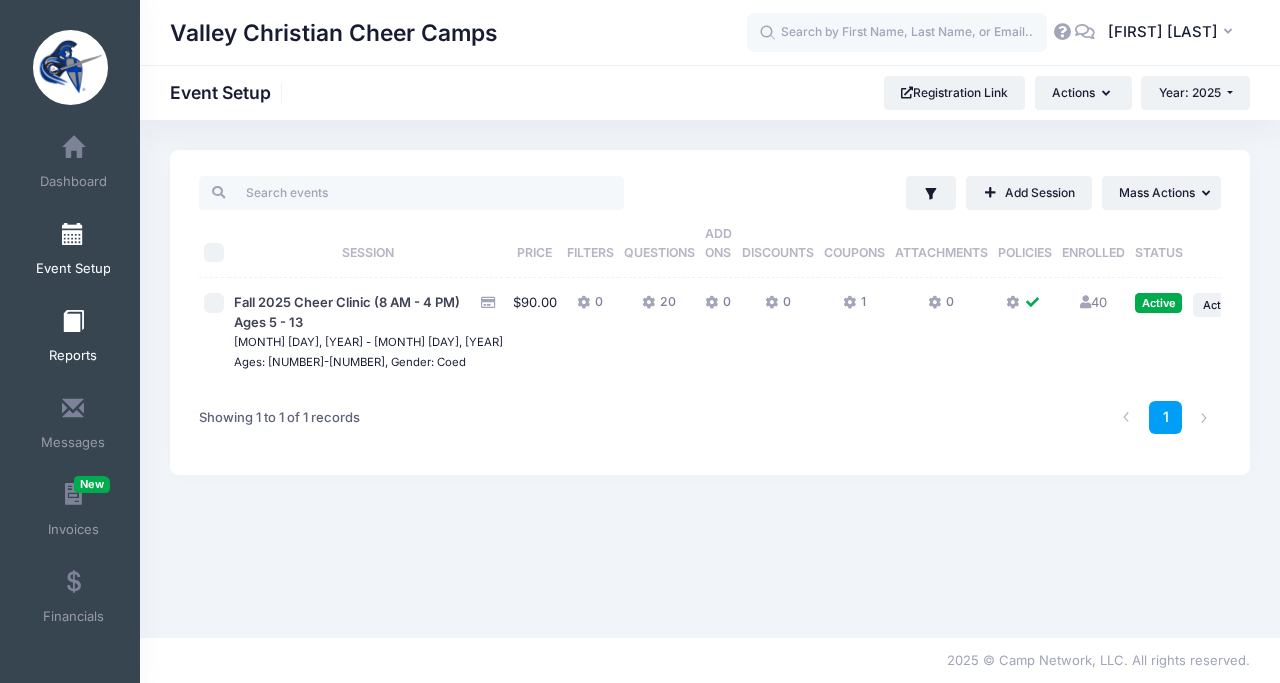 click on "Reports" at bounding box center (73, 339) 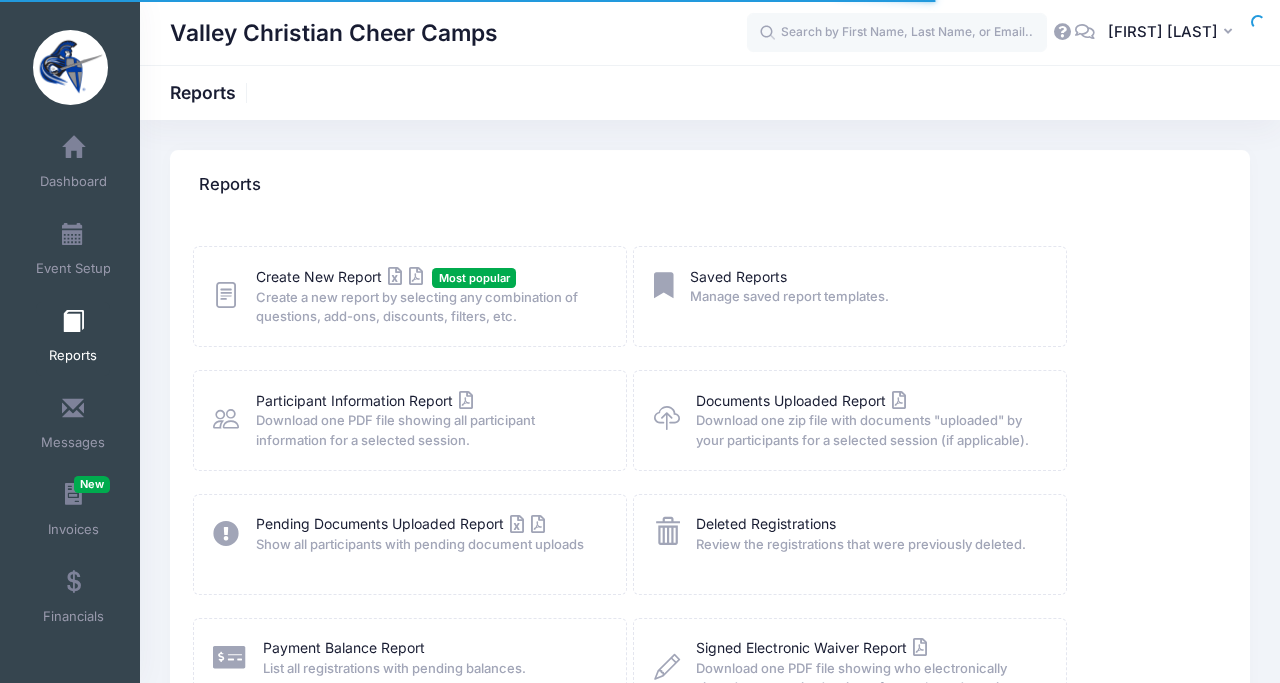 scroll, scrollTop: 0, scrollLeft: 0, axis: both 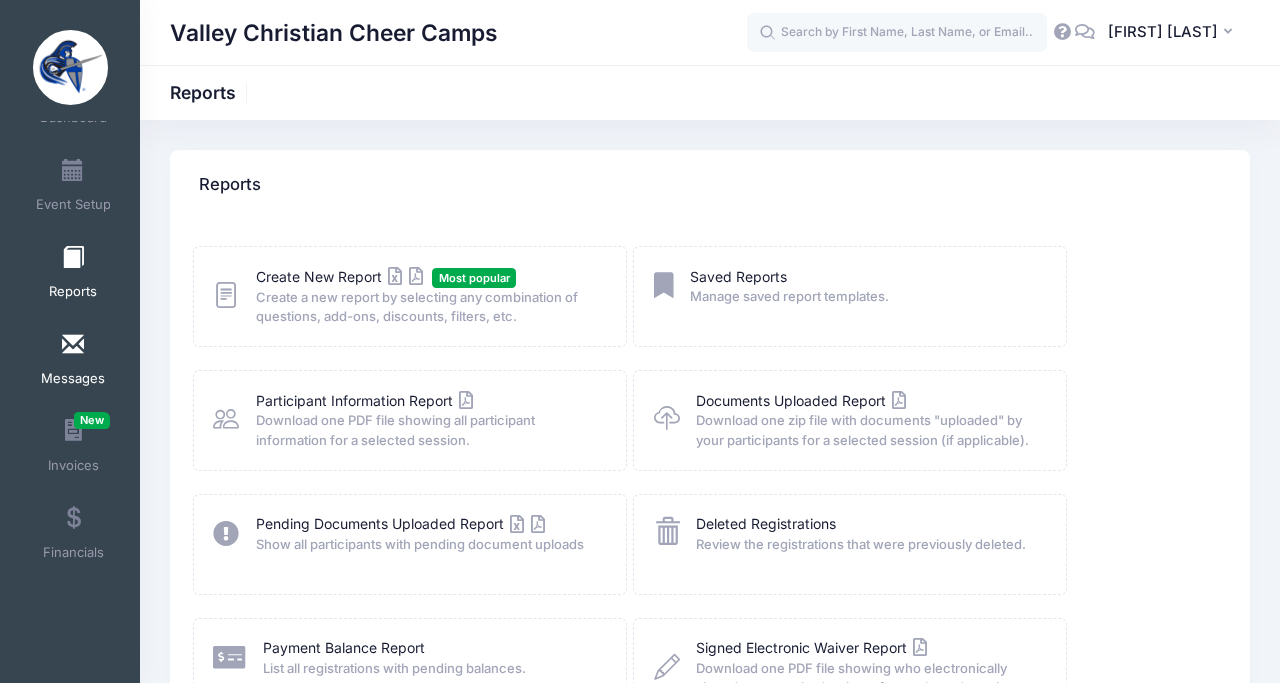 click on "Messages" at bounding box center (73, 379) 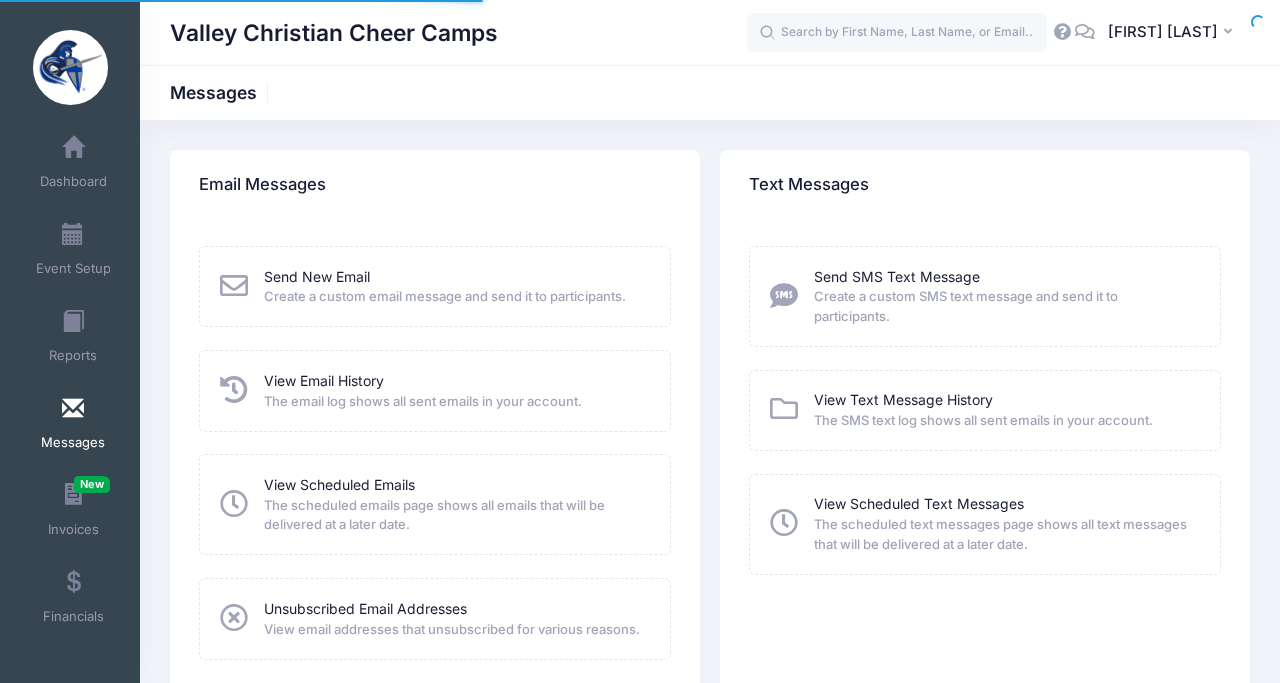 scroll, scrollTop: 0, scrollLeft: 0, axis: both 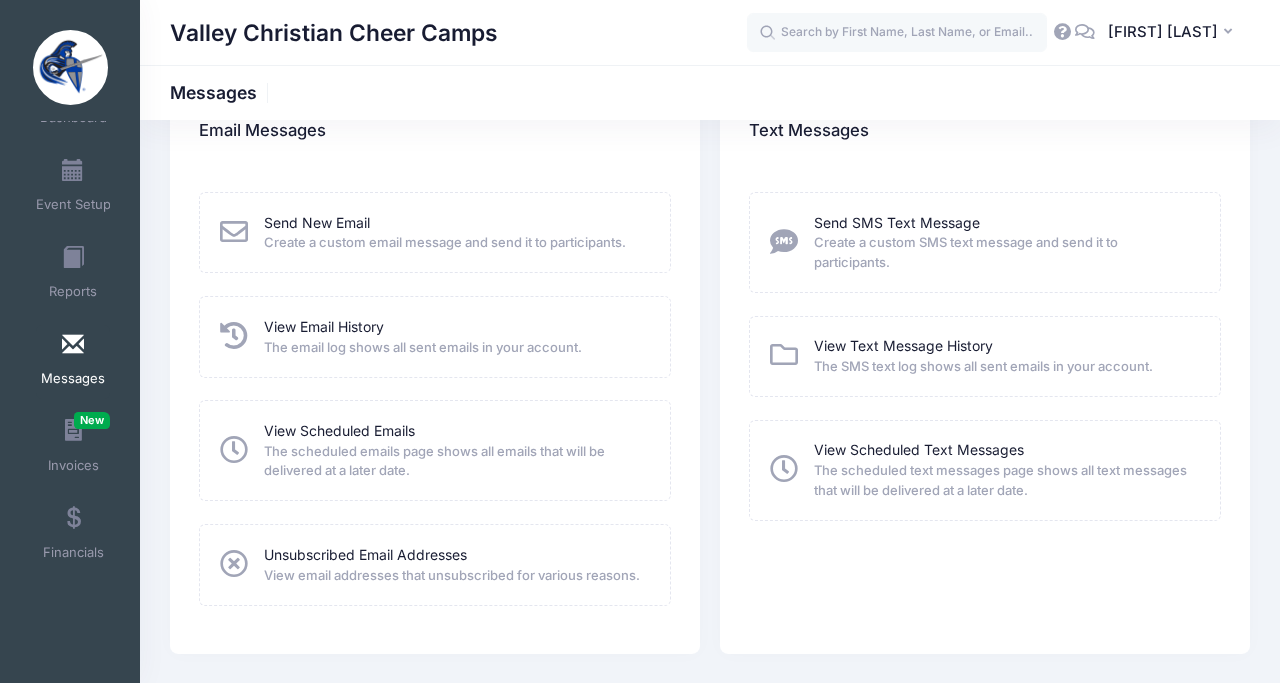 click on "View Email History The email log shows all sent emails in your account." at bounding box center (435, 336) 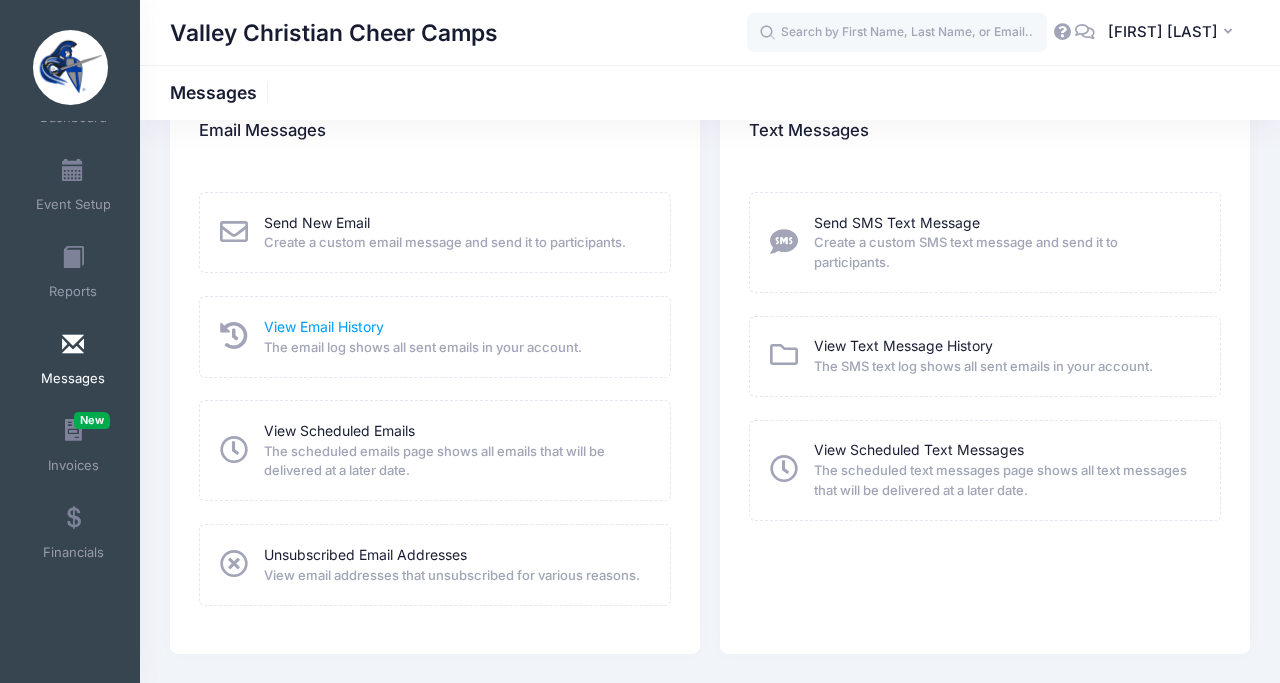 click on "View Email History" at bounding box center (324, 326) 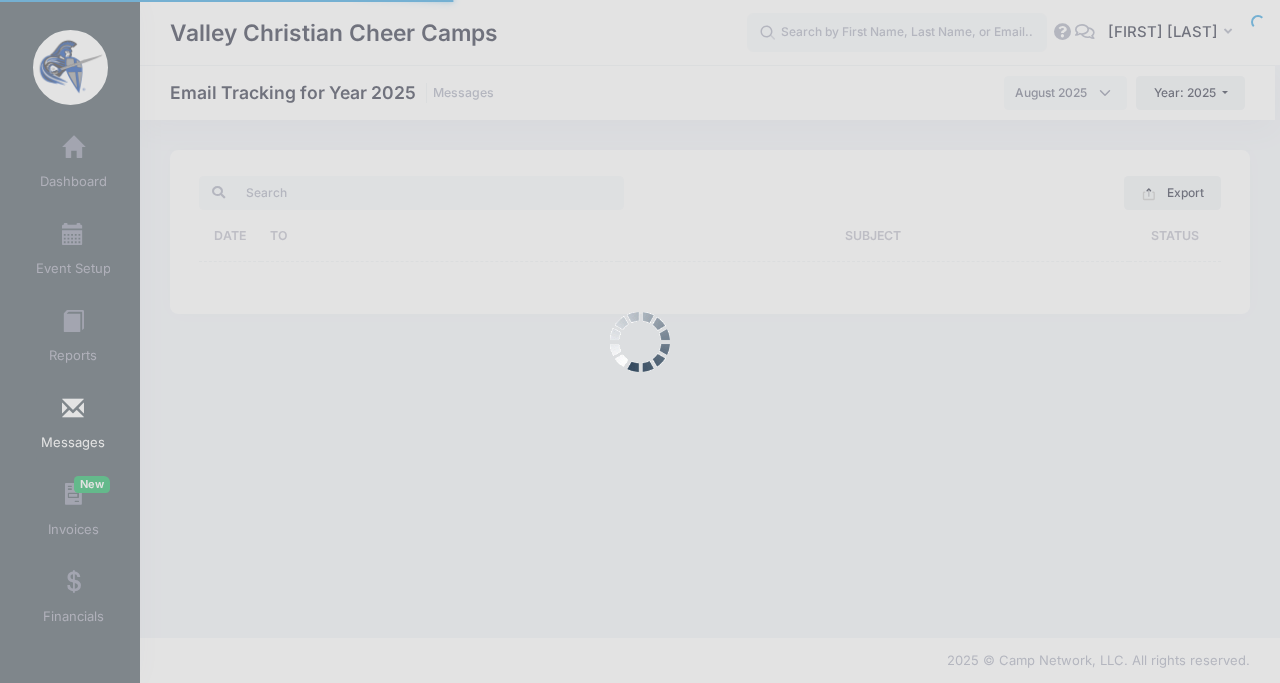 scroll, scrollTop: 0, scrollLeft: 0, axis: both 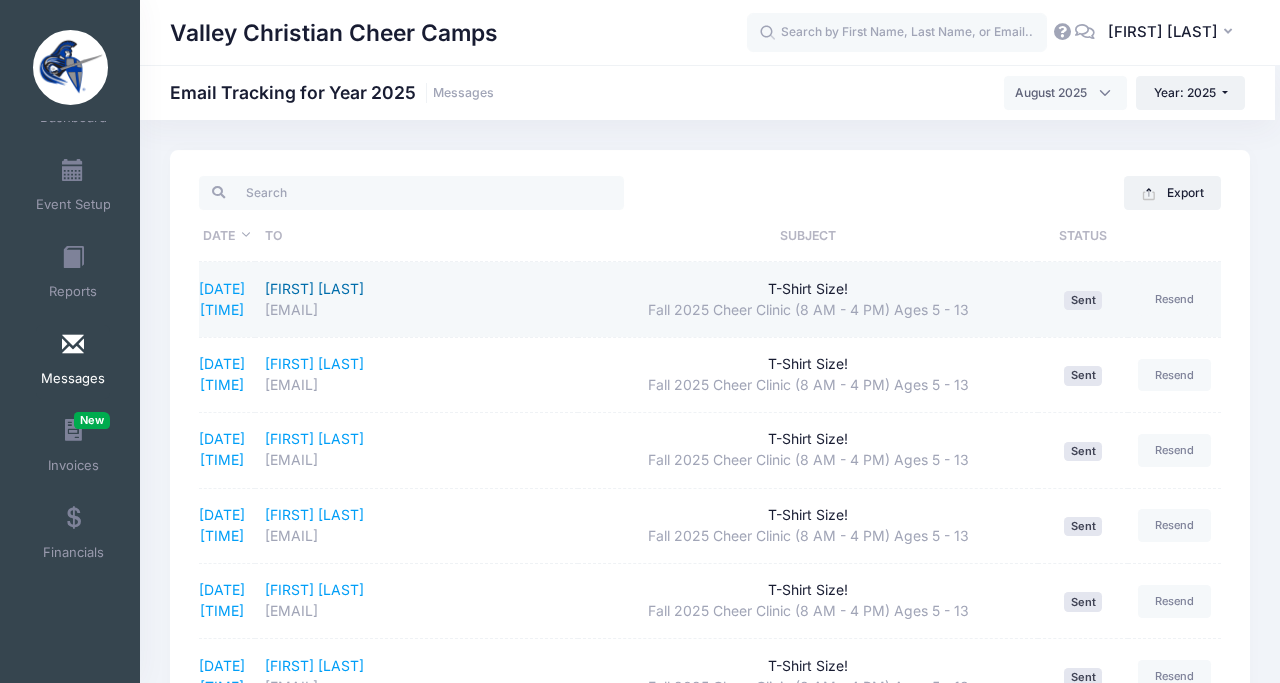 click on "alainastenson@gmail.com" at bounding box center [416, 310] 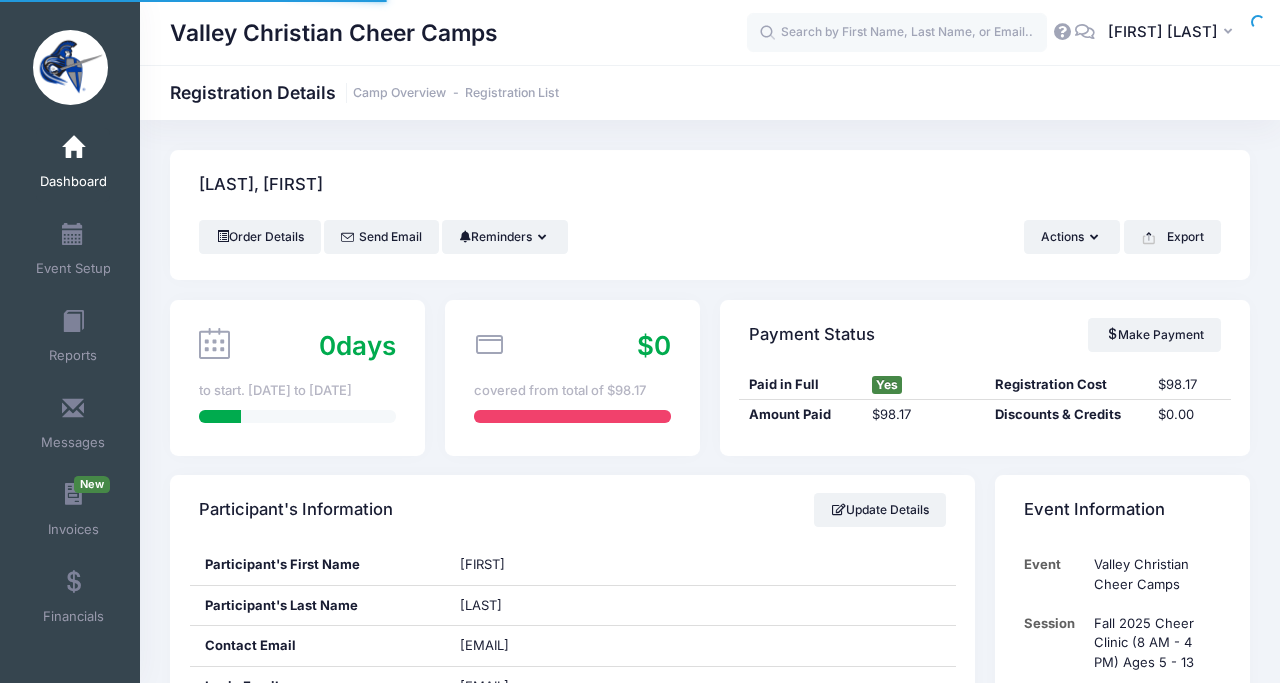 scroll, scrollTop: 0, scrollLeft: 0, axis: both 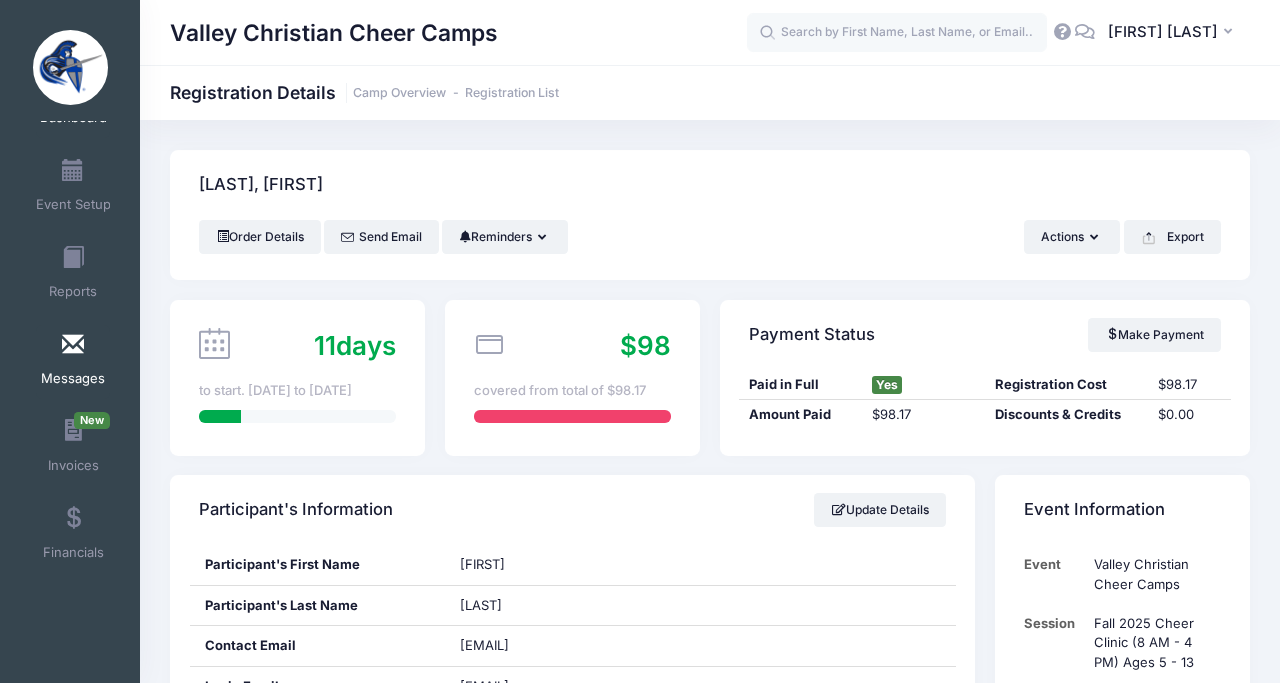 click on "Messages" at bounding box center (73, 379) 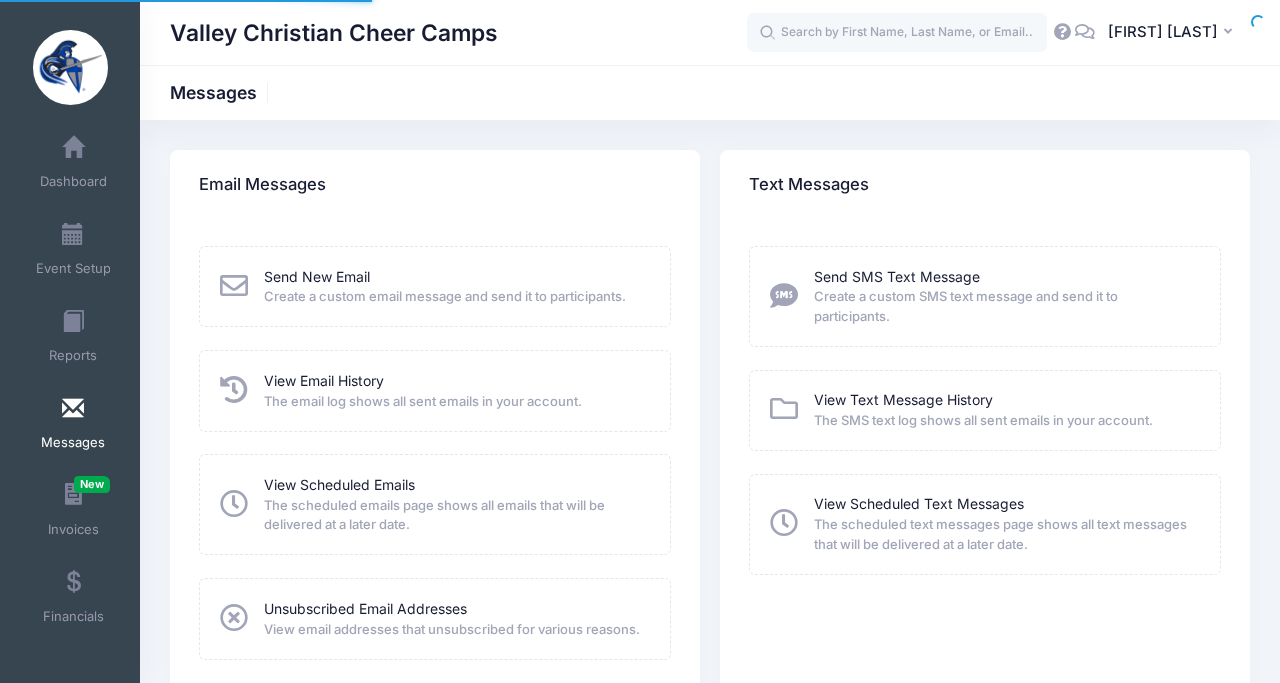 scroll, scrollTop: 0, scrollLeft: 0, axis: both 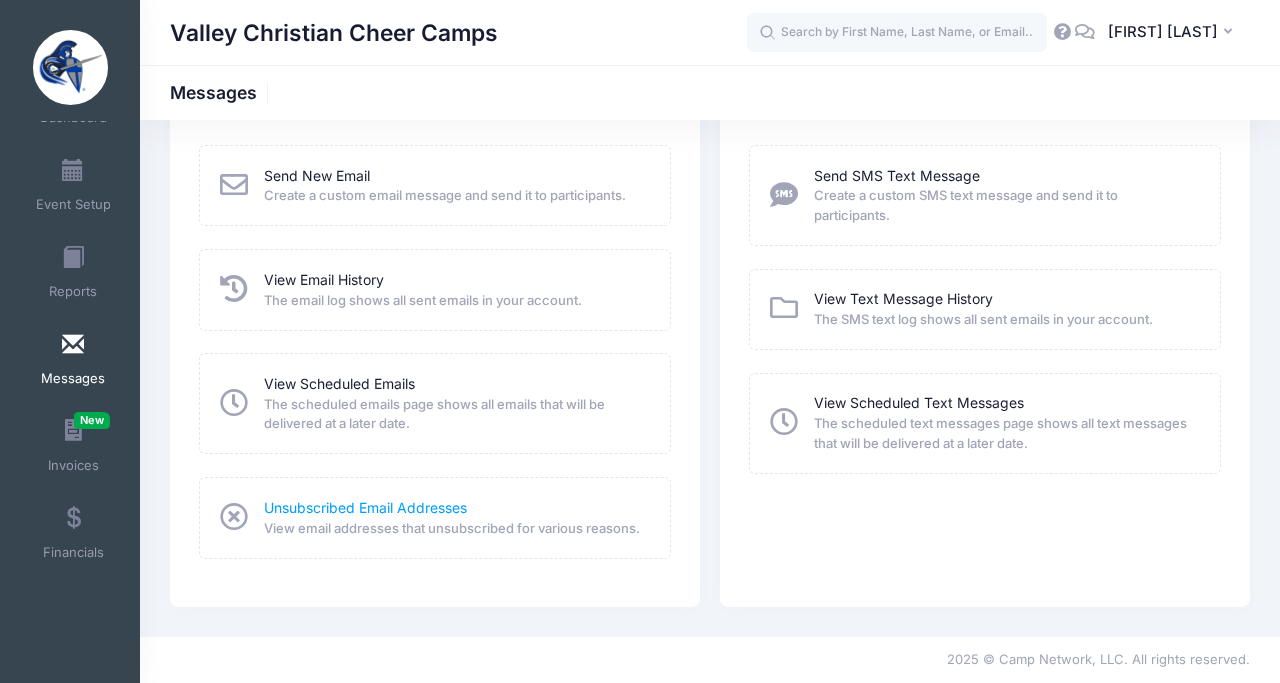 click on "Unsubscribed Email Addresses" at bounding box center (365, 507) 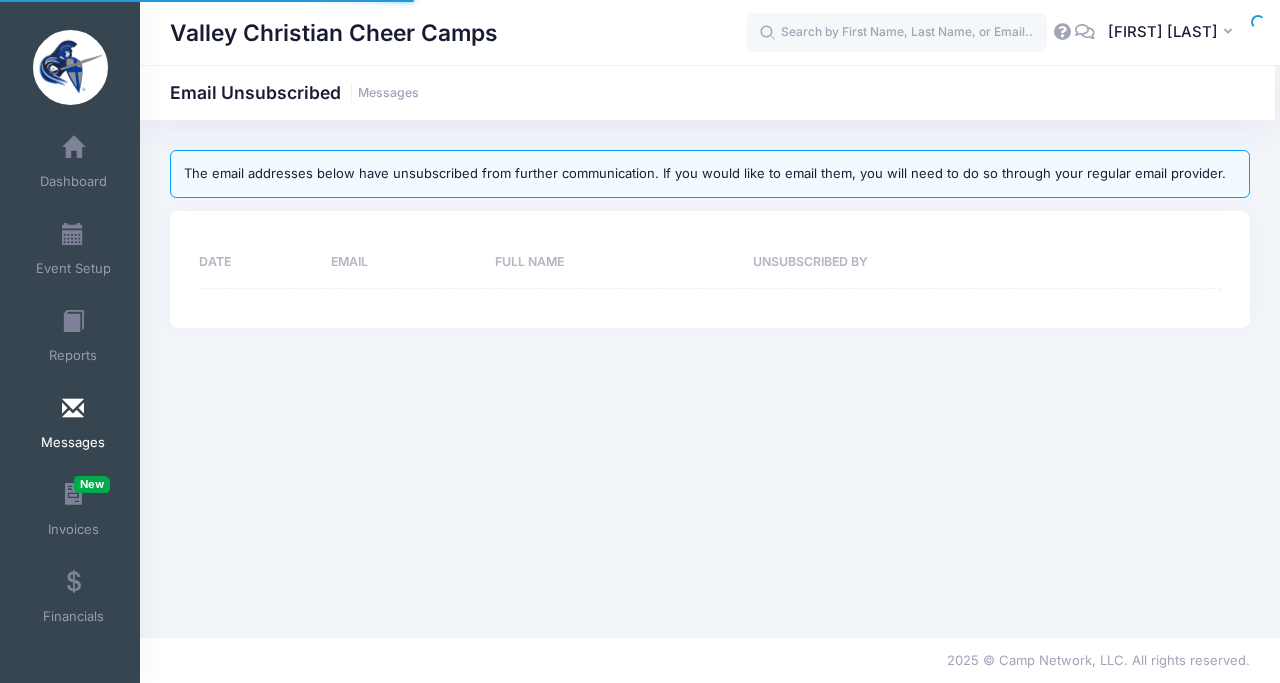 scroll, scrollTop: 0, scrollLeft: 0, axis: both 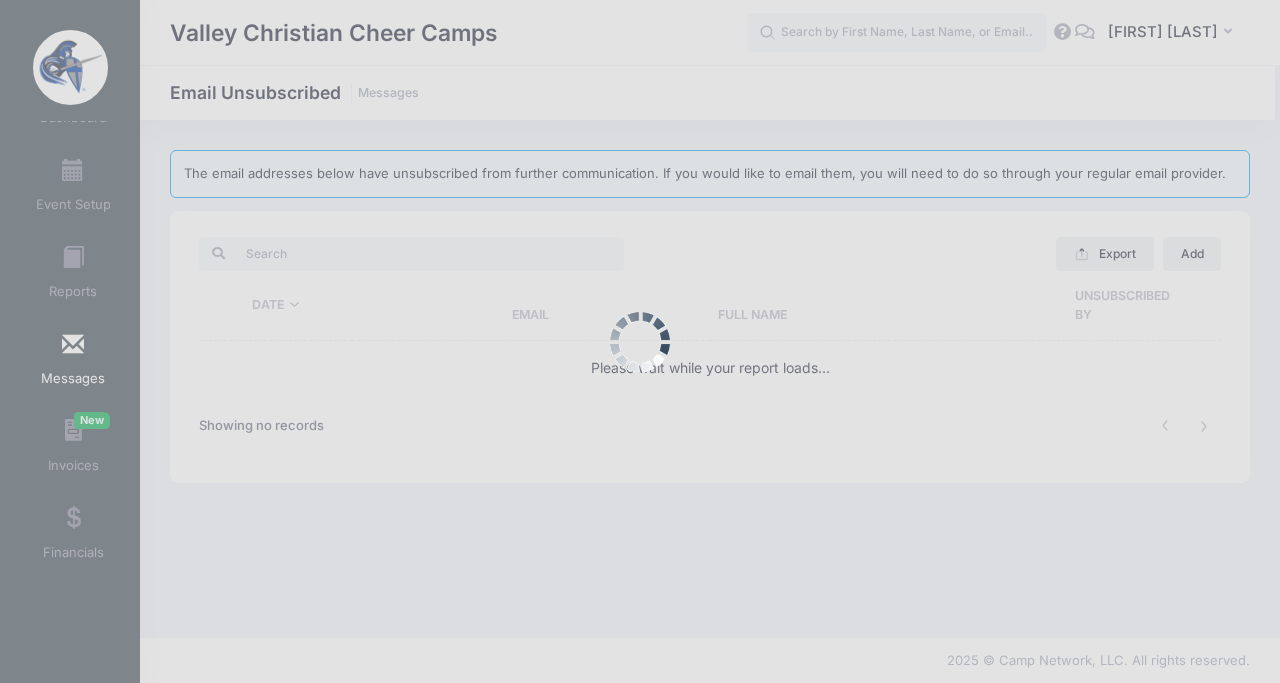 click at bounding box center (640, 341) 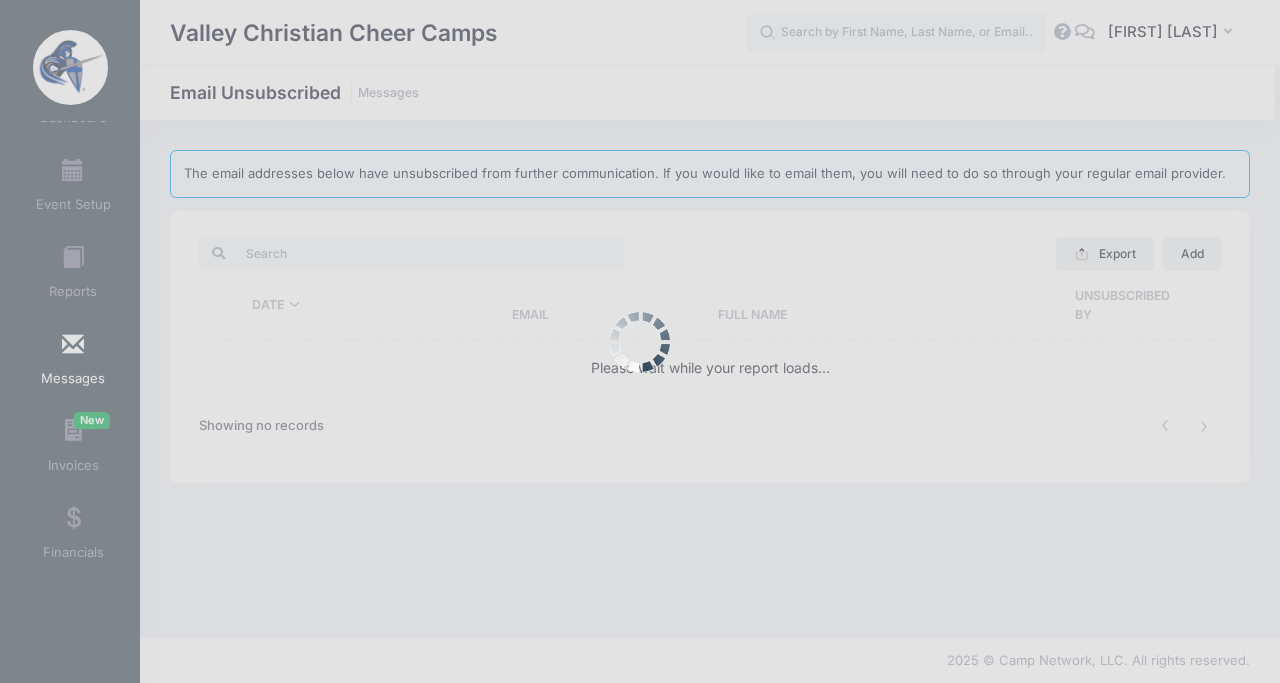 click at bounding box center (640, 341) 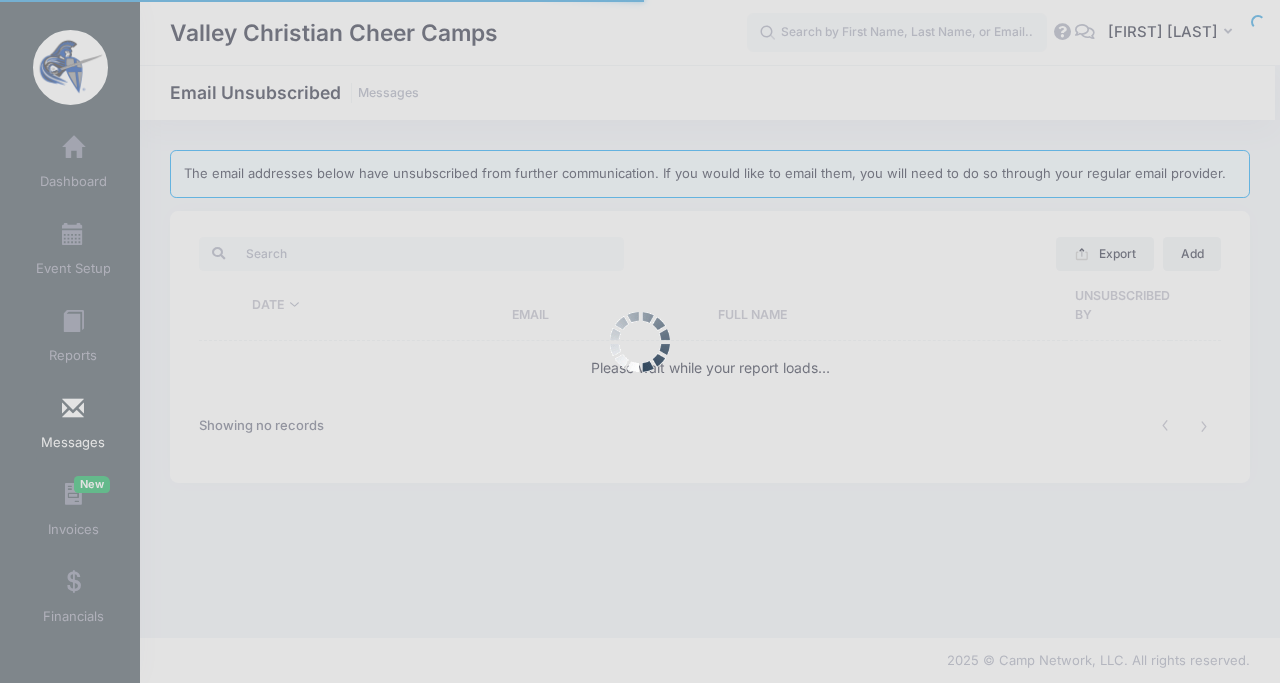 scroll, scrollTop: 0, scrollLeft: 0, axis: both 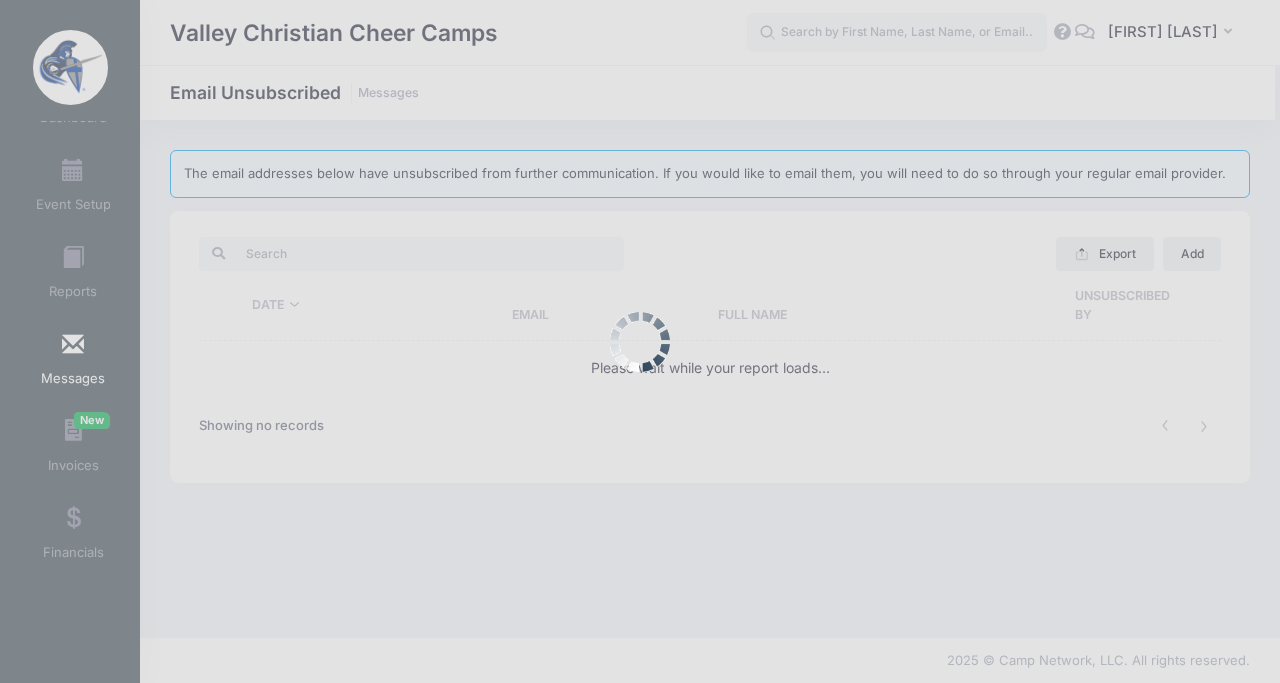 click at bounding box center [640, 341] 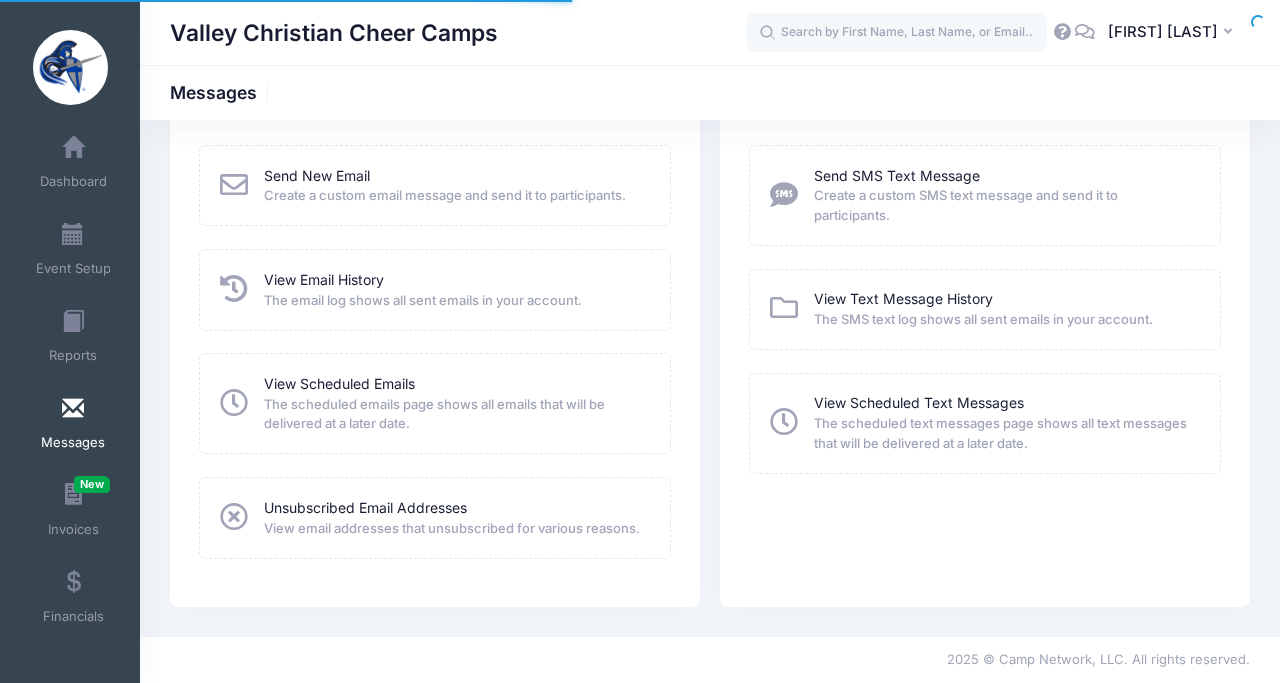 scroll, scrollTop: 0, scrollLeft: 0, axis: both 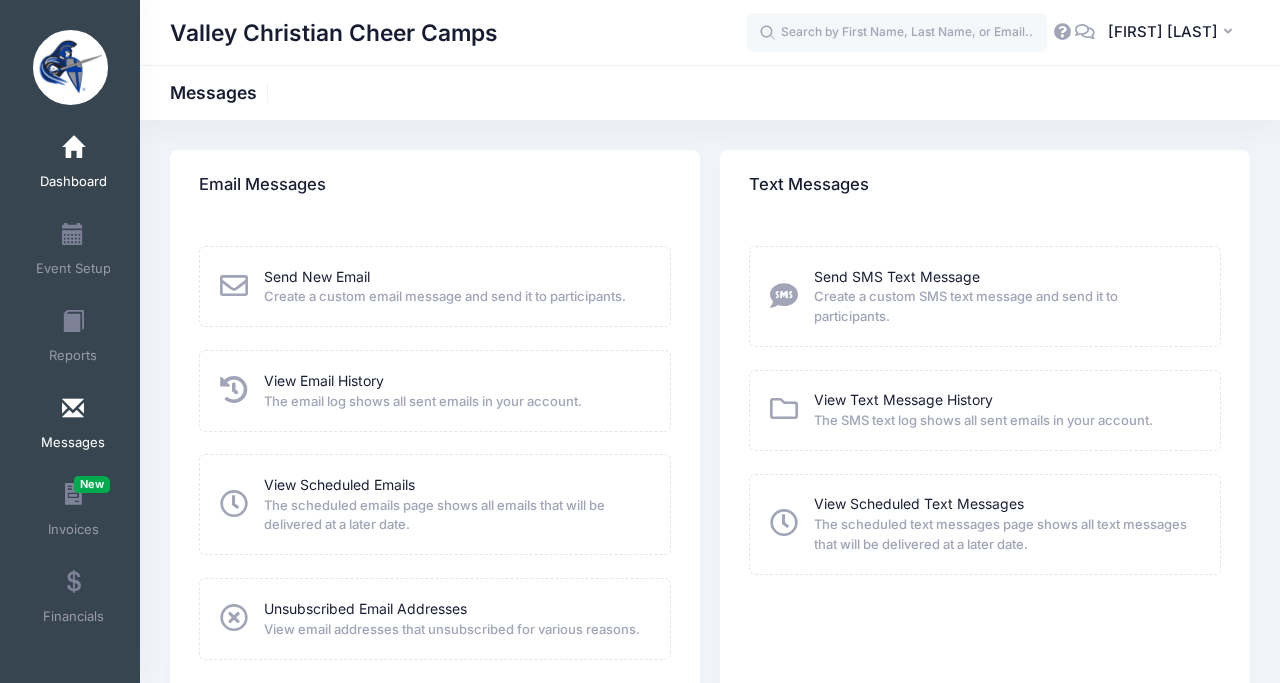 click at bounding box center [73, 148] 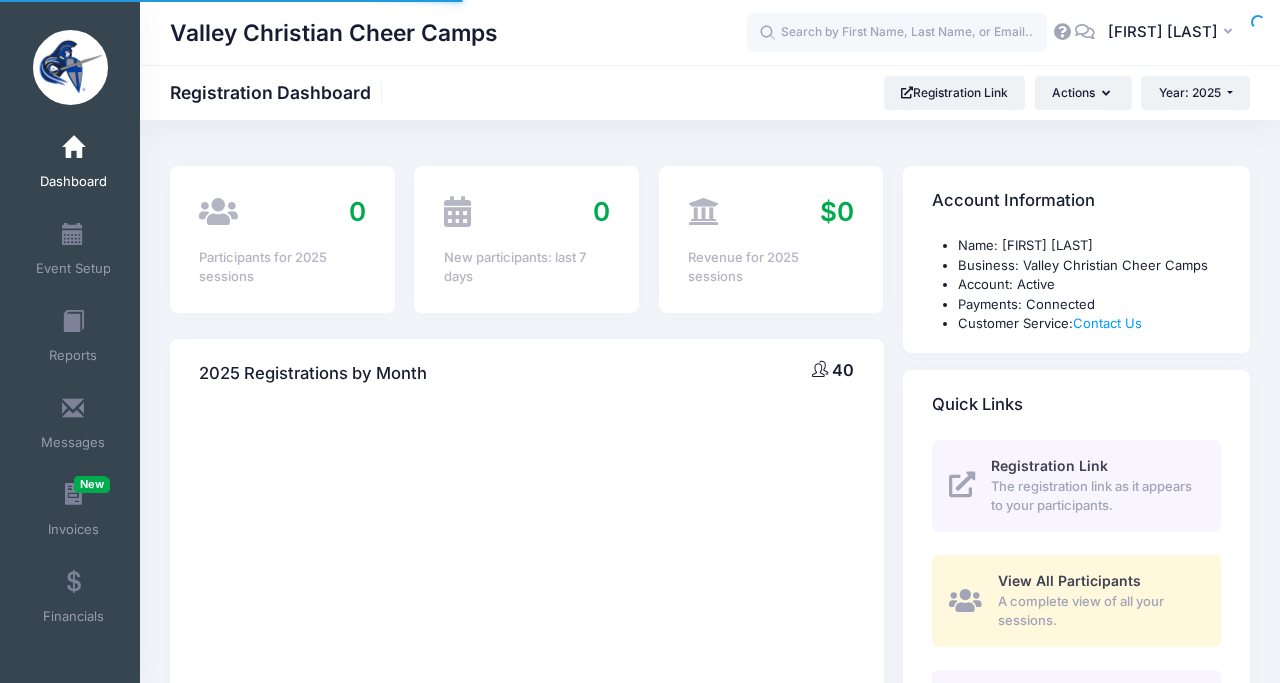 scroll, scrollTop: 0, scrollLeft: 0, axis: both 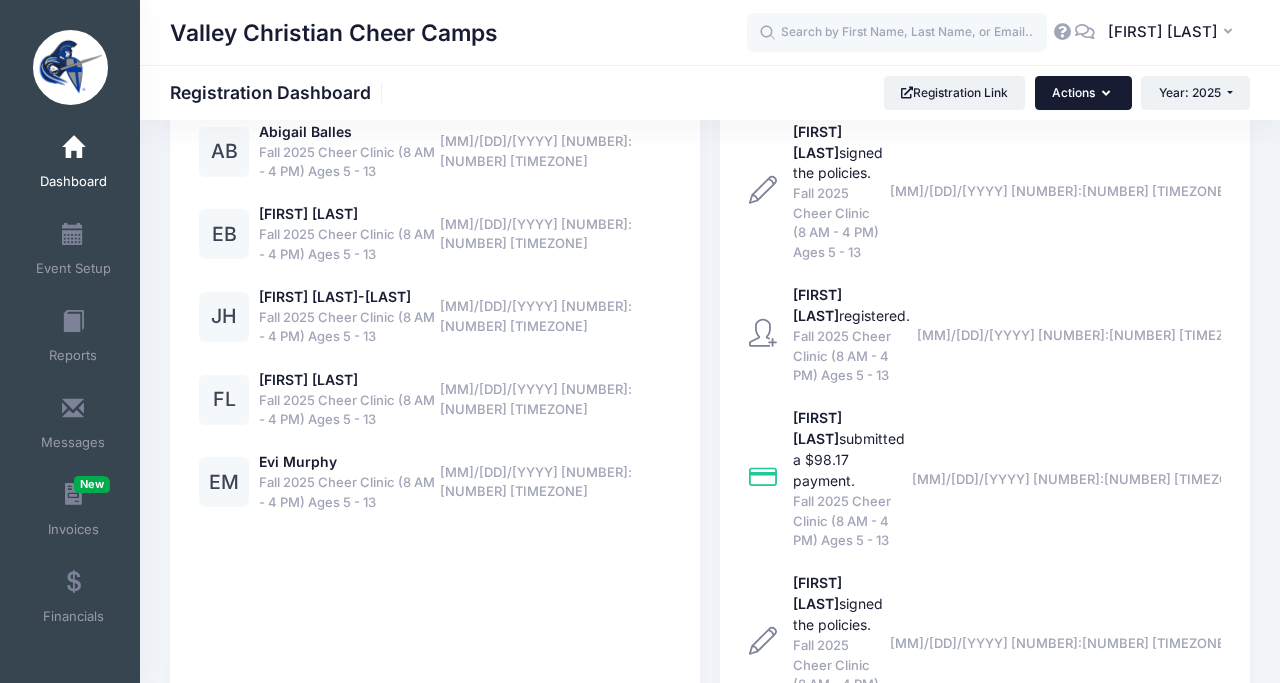 click on "Actions" at bounding box center [1083, 93] 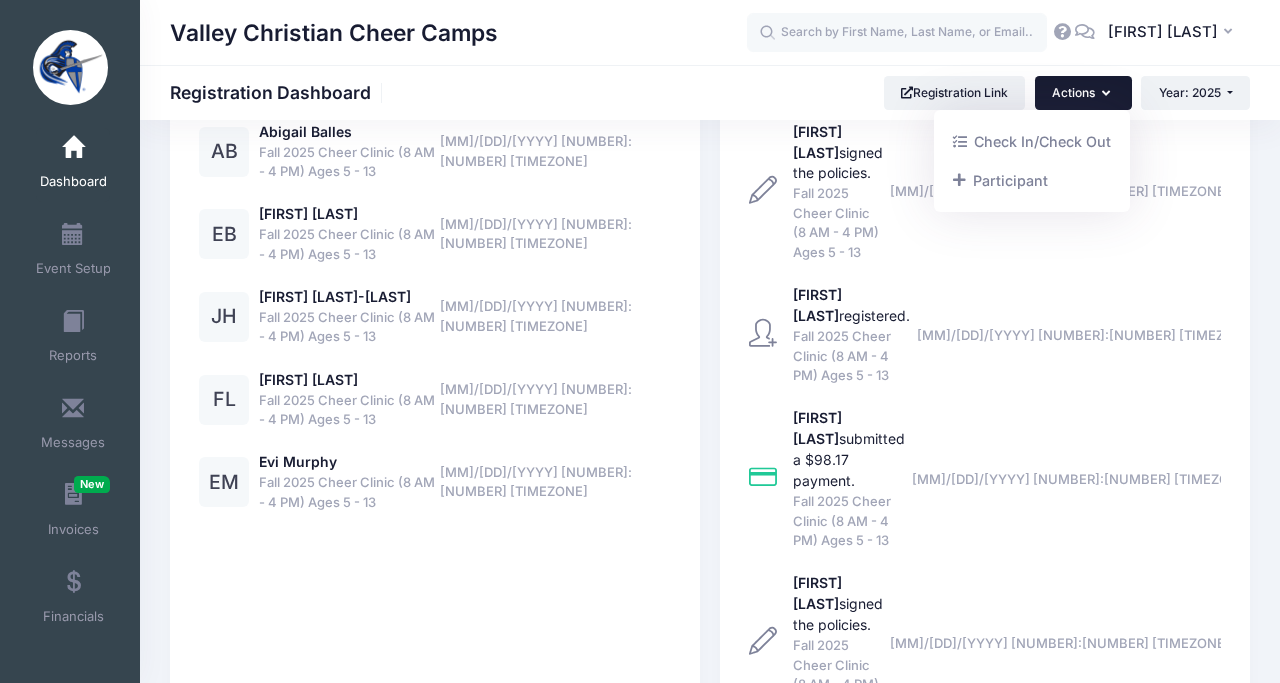 click on "Actions" at bounding box center (1083, 93) 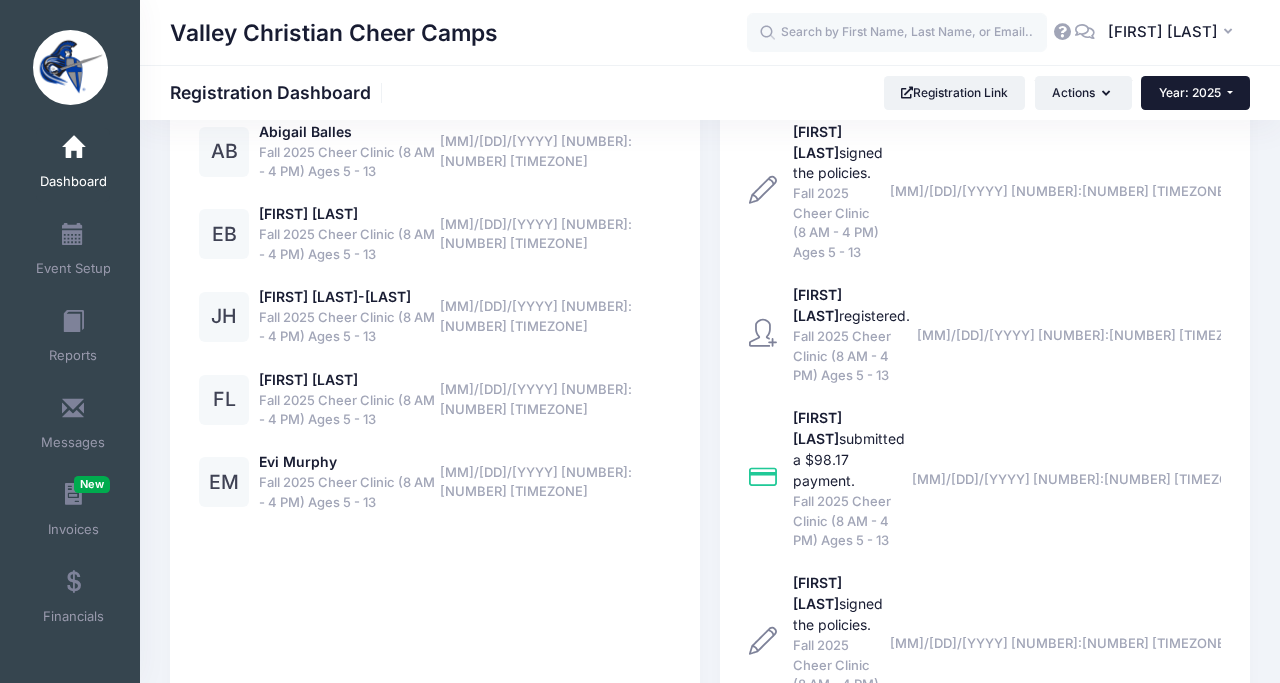 click on "Year: 2025" at bounding box center (1195, 93) 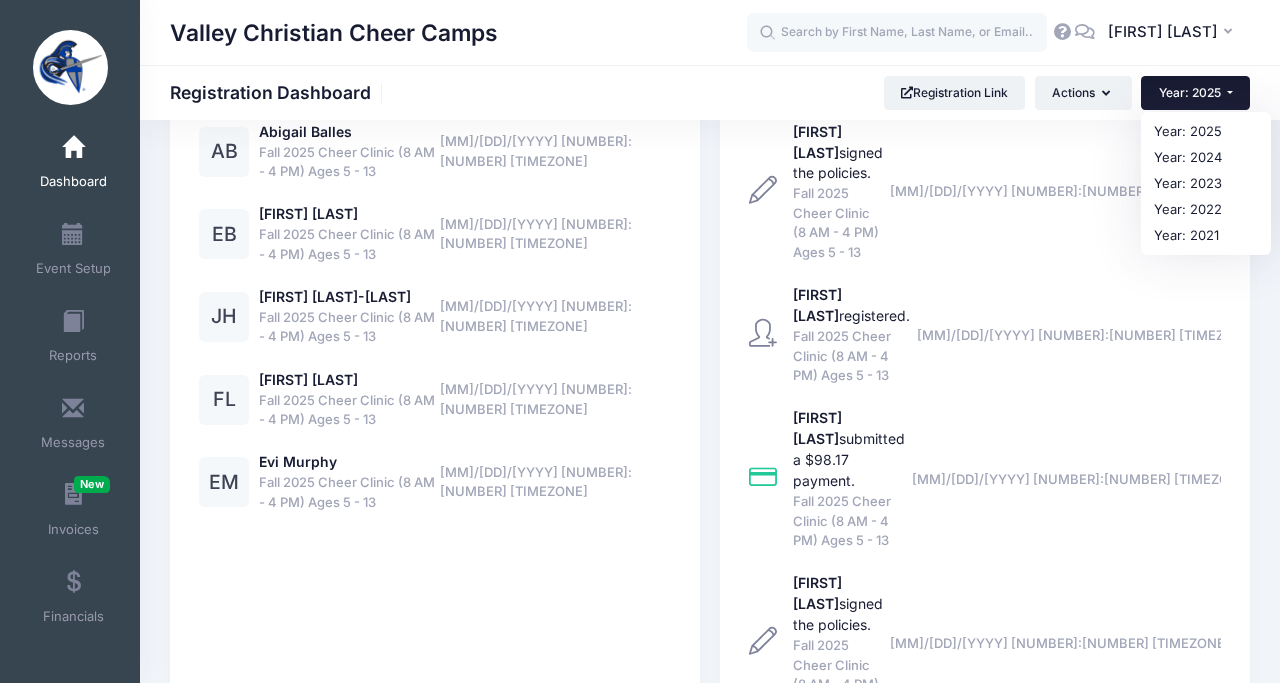 click on "Year: 2025" at bounding box center [1195, 93] 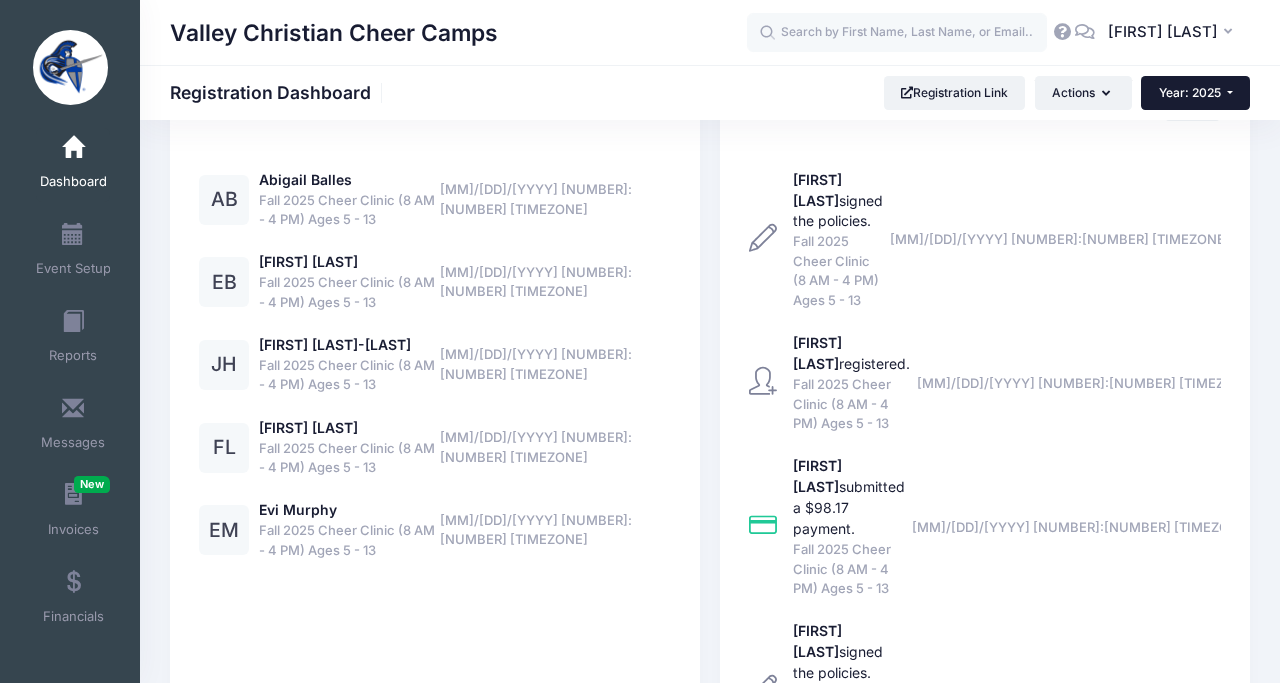 scroll, scrollTop: 1248, scrollLeft: 0, axis: vertical 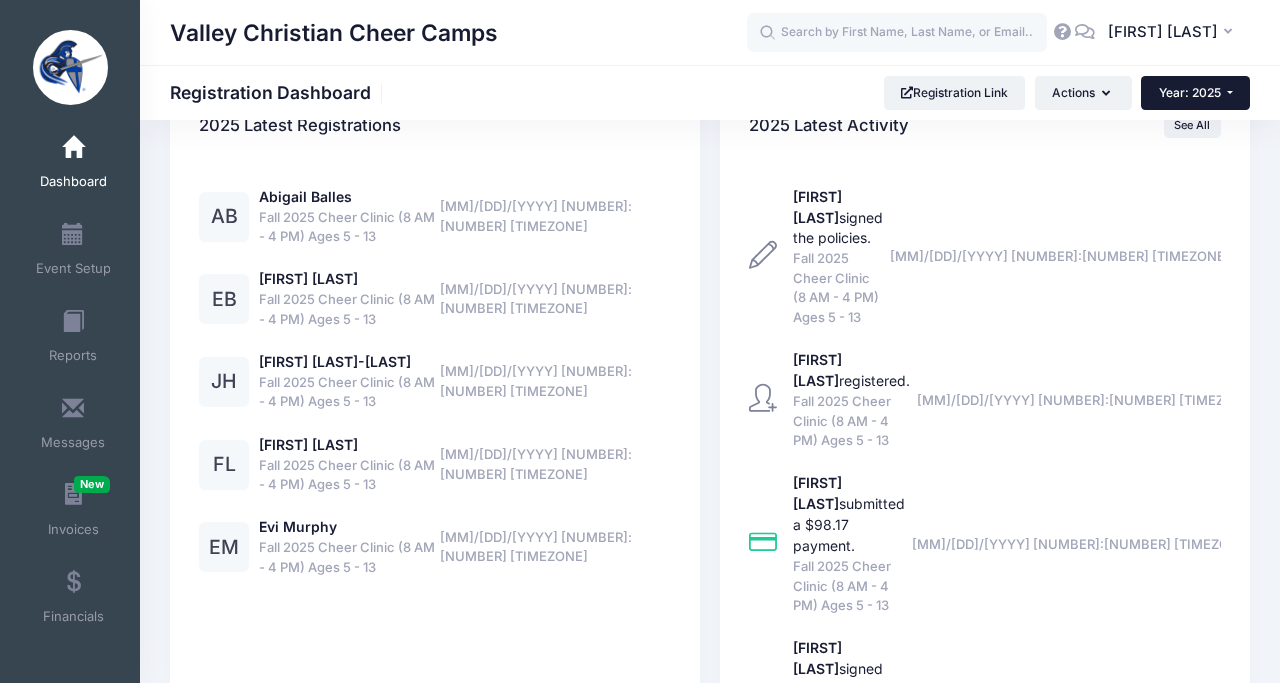 click on "Year: 2025" at bounding box center [1195, 93] 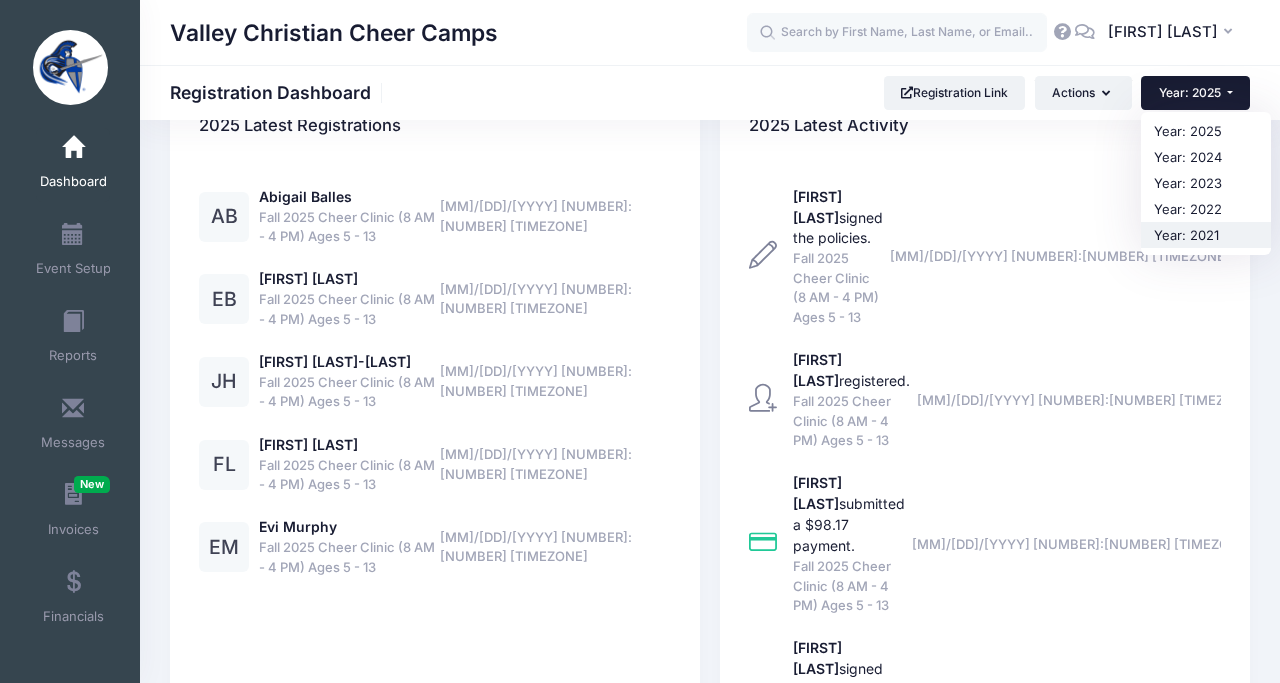 click on "Year: 2021" at bounding box center (1206, 235) 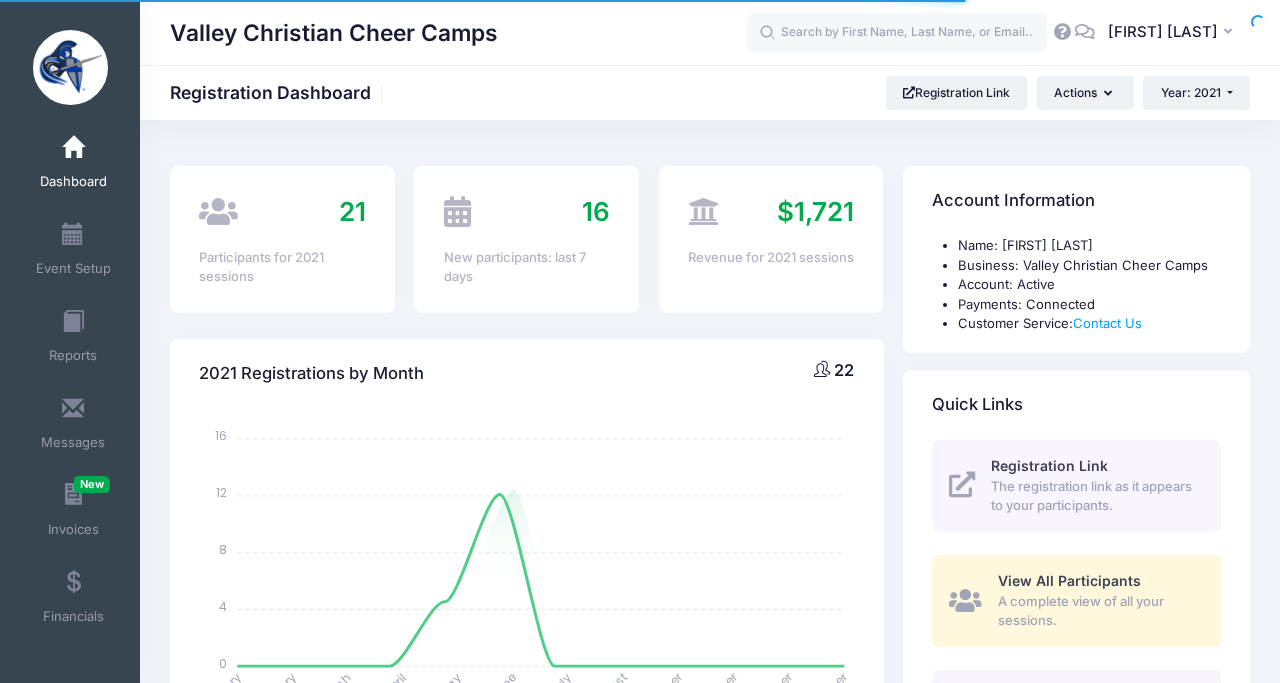 select 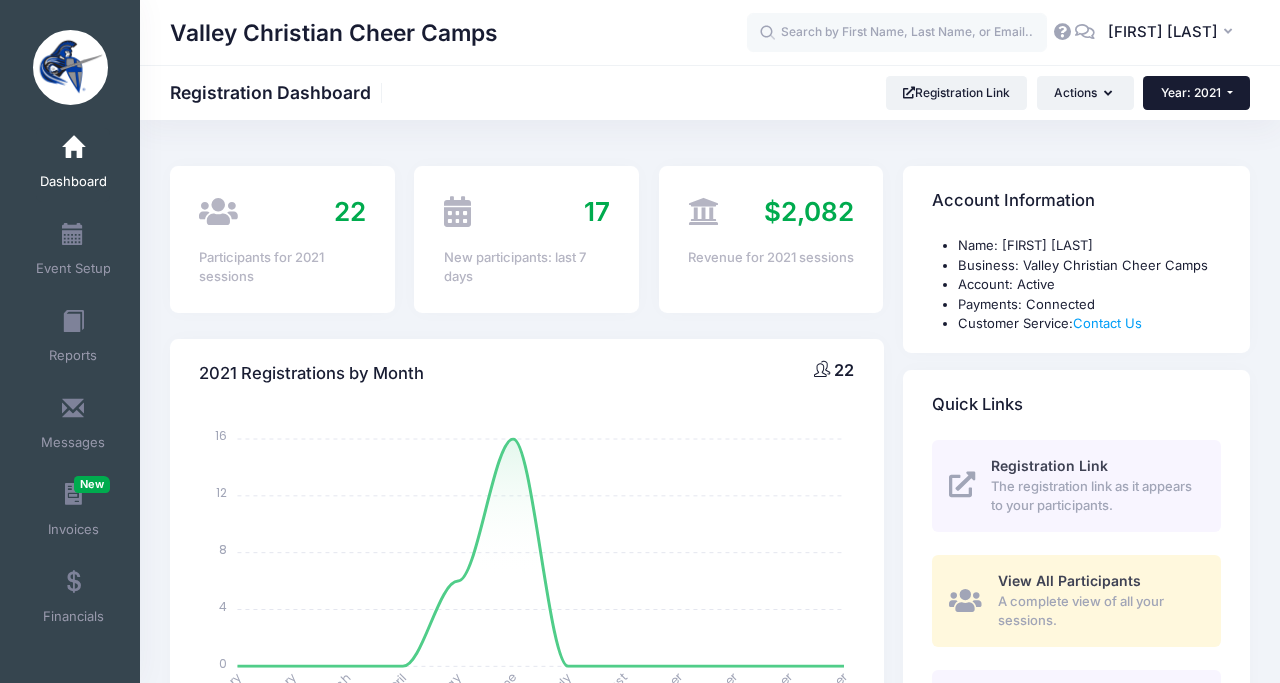 click on "Year: 2021" at bounding box center (1196, 93) 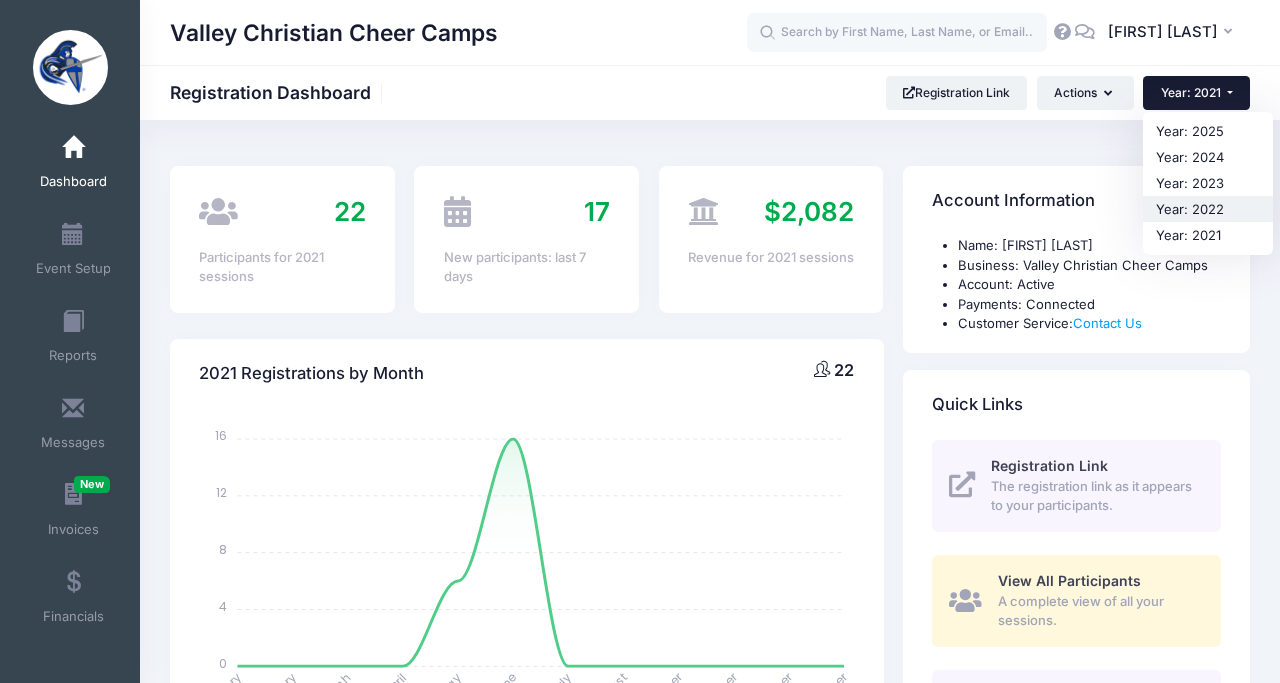 click on "Year: 2022" at bounding box center [1208, 209] 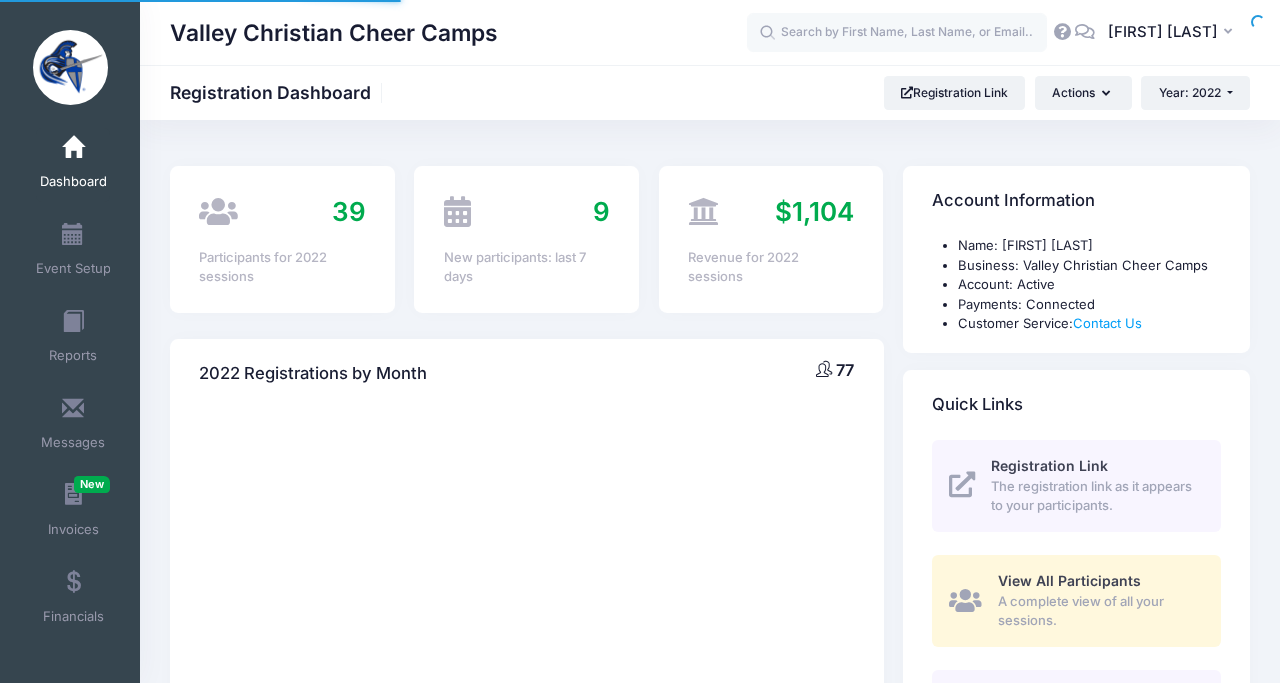 scroll, scrollTop: 0, scrollLeft: 0, axis: both 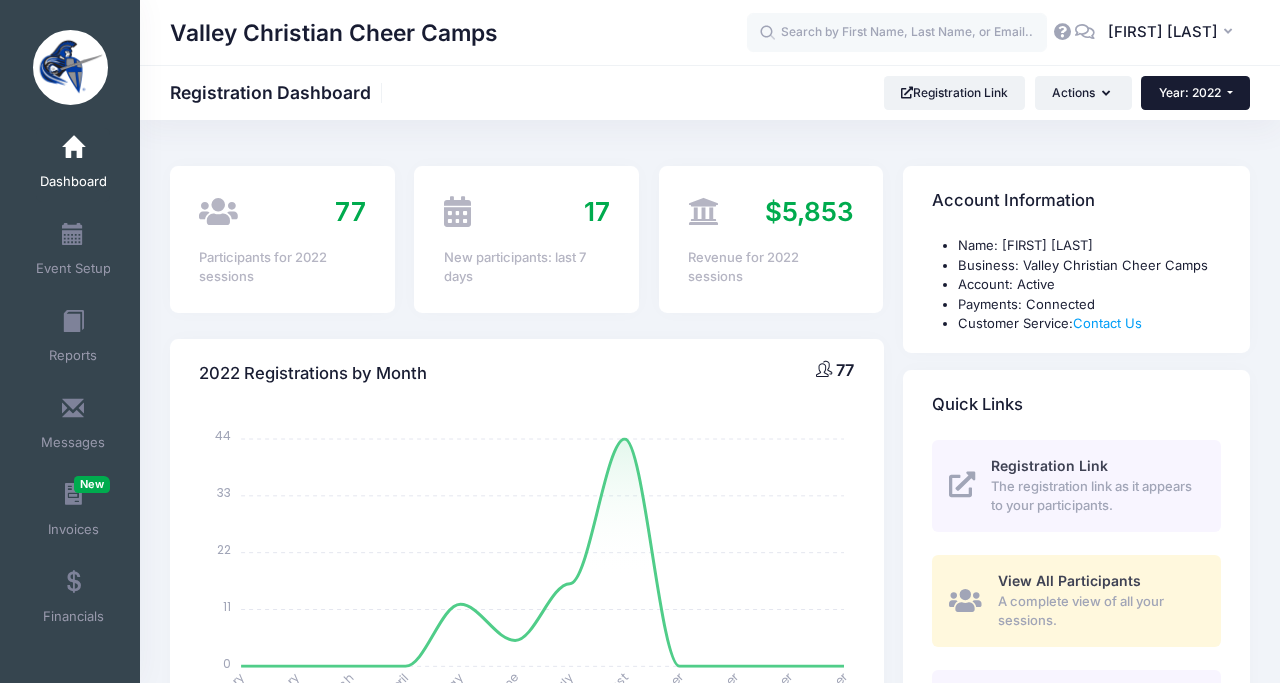 click on "Year: 2022" at bounding box center [1195, 93] 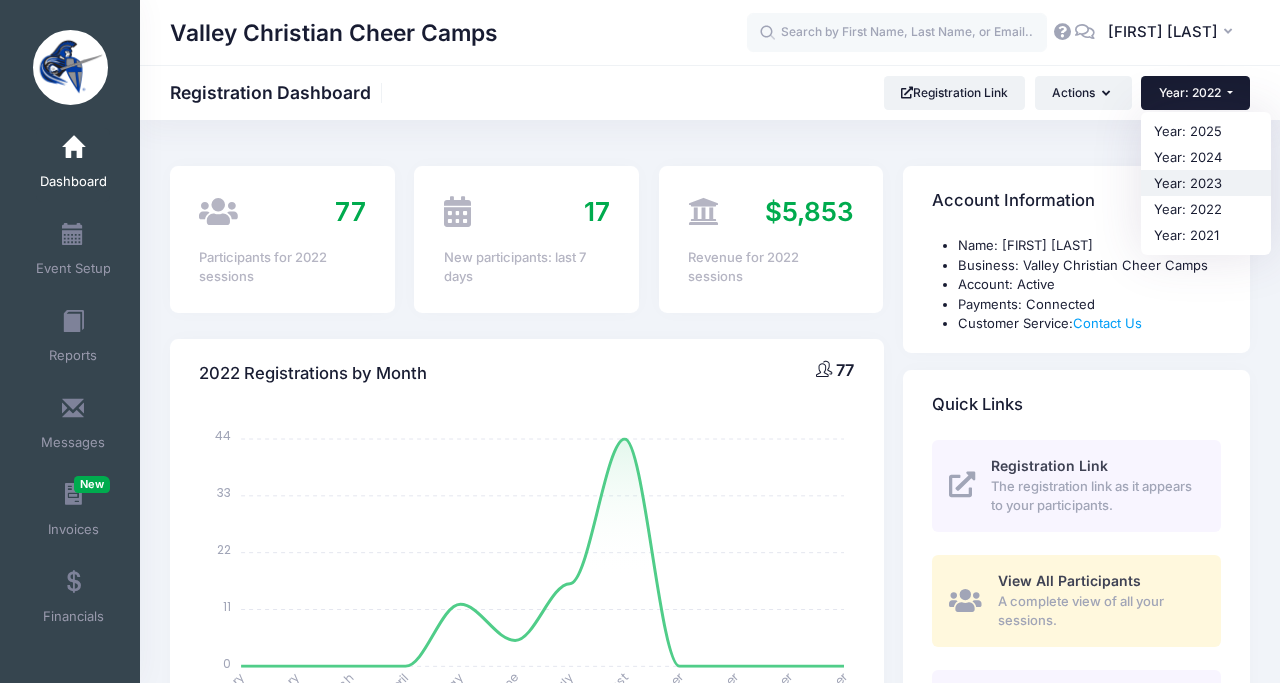 click on "Year: 2023" at bounding box center (1206, 183) 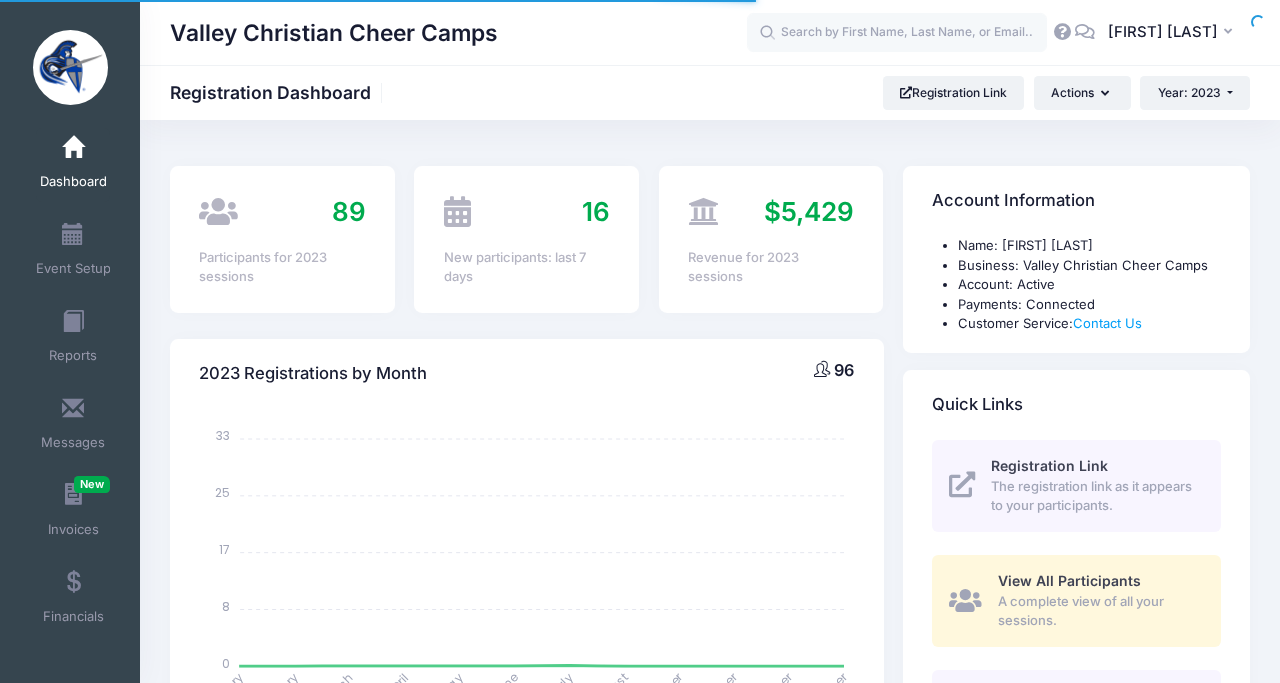 select 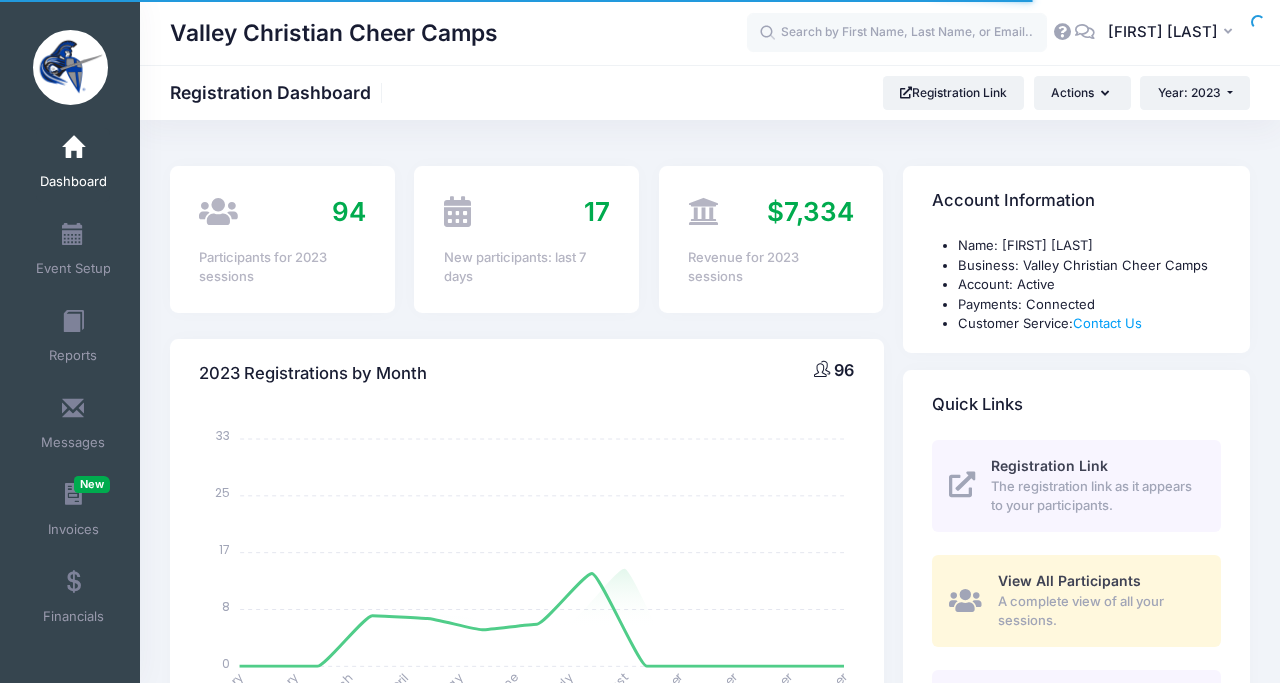 scroll, scrollTop: 0, scrollLeft: 0, axis: both 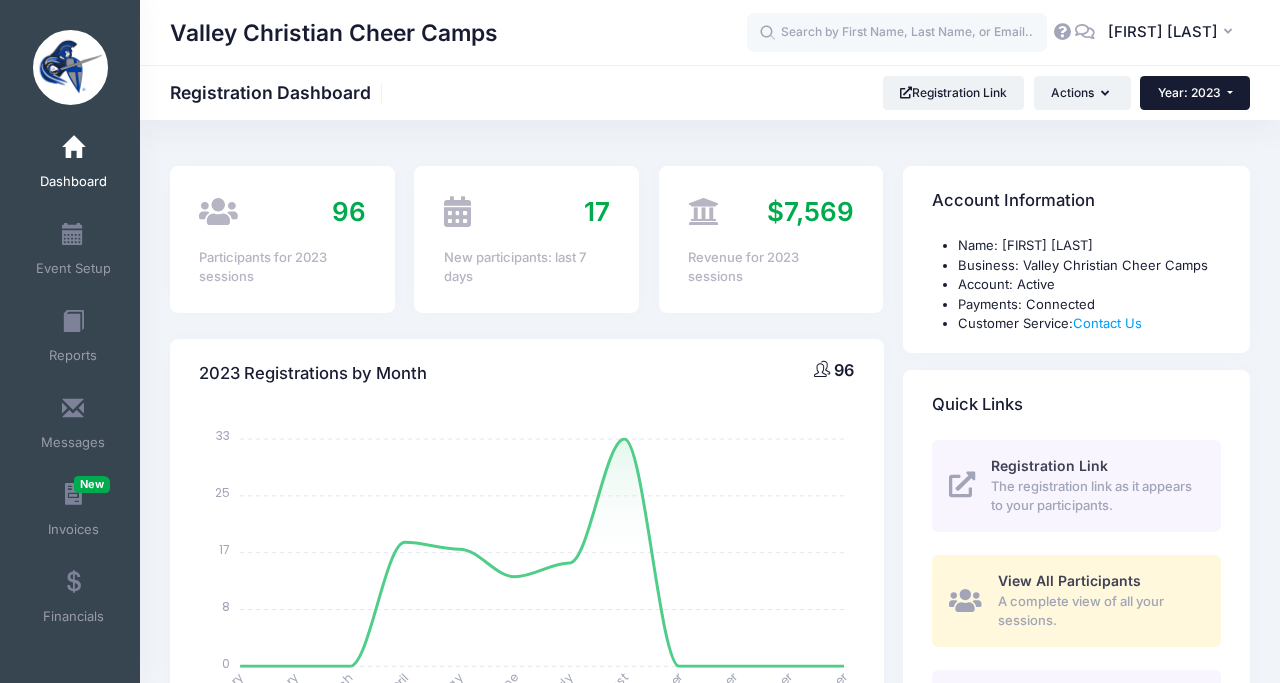 click on "Year: 2023" at bounding box center [1195, 93] 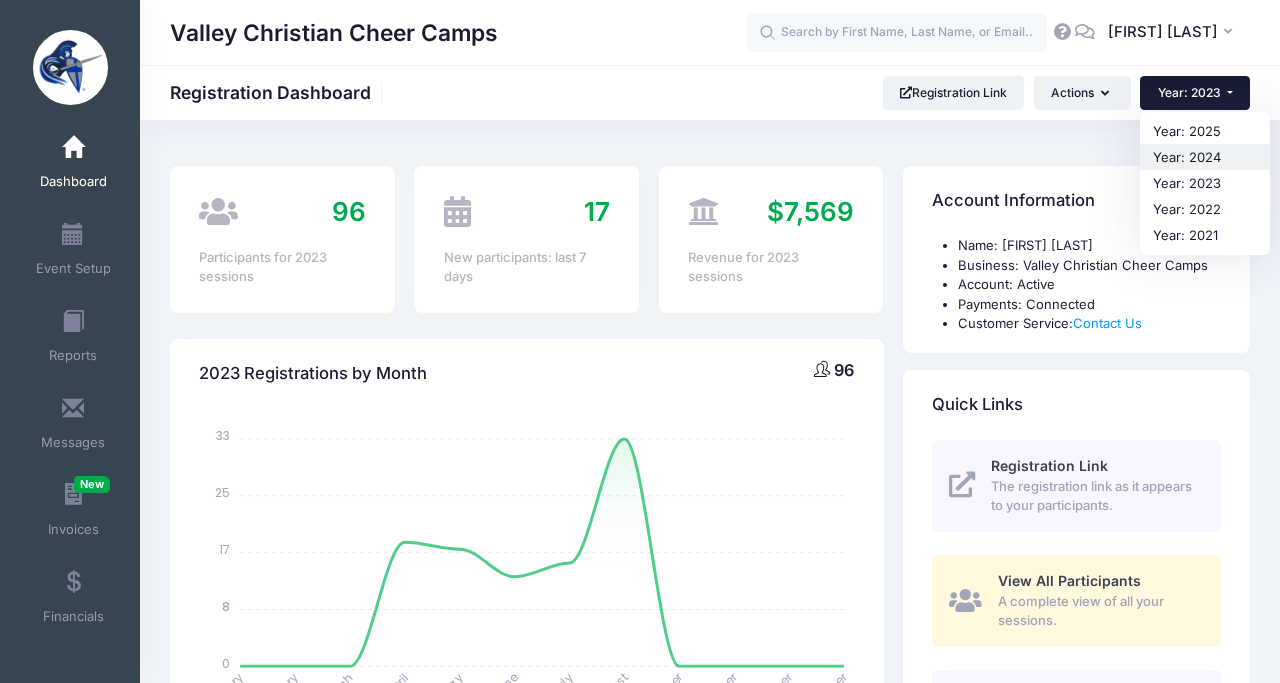 click on "Year: 2024" at bounding box center [1205, 157] 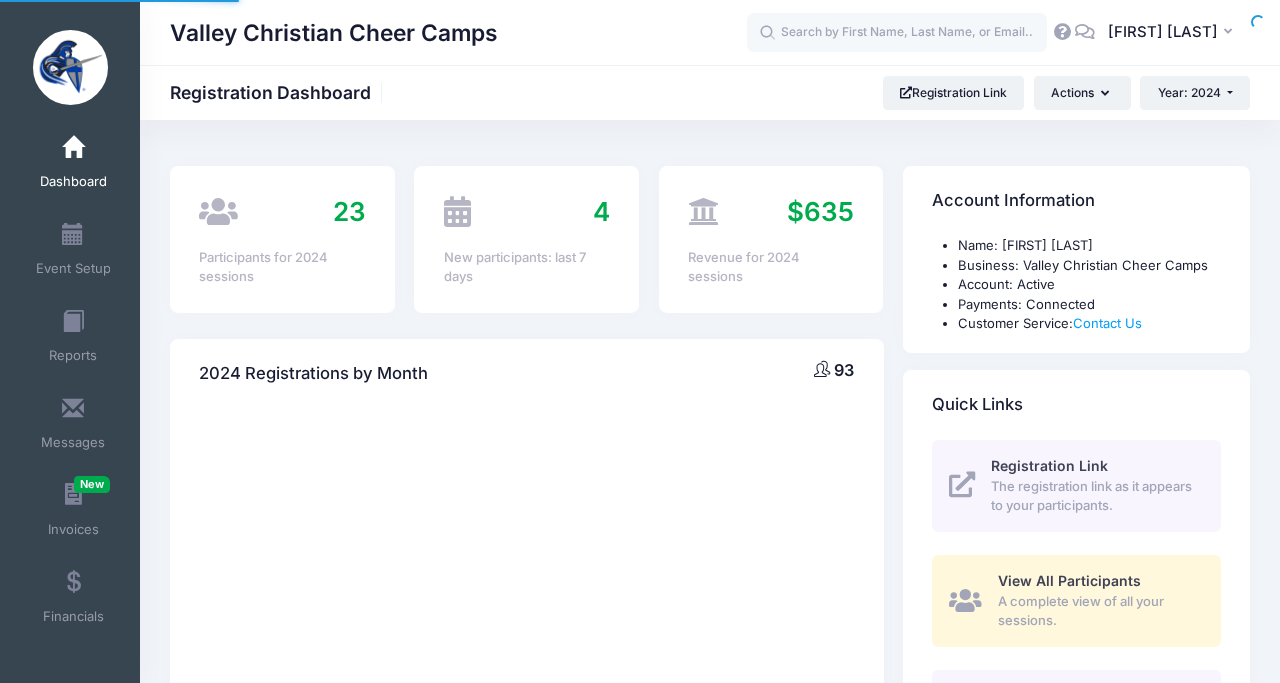 scroll, scrollTop: 0, scrollLeft: 0, axis: both 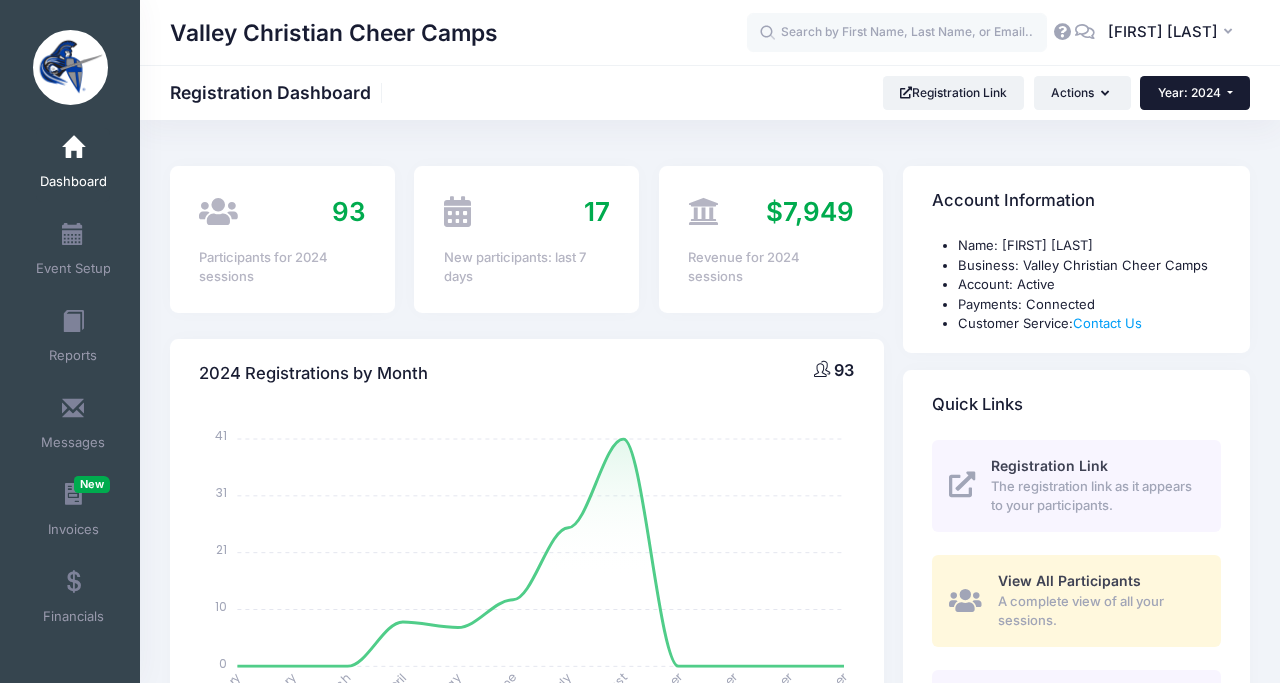 click on "Year: 2024" at bounding box center [1195, 93] 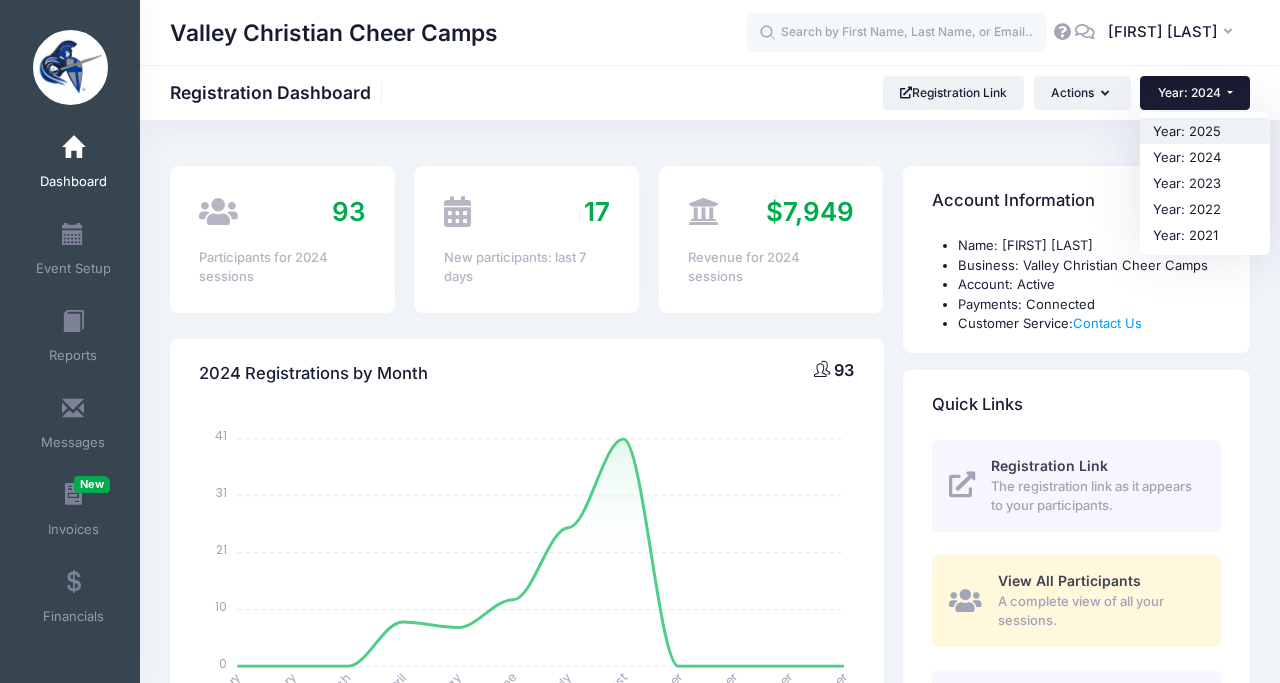 click on "Year: 2025" at bounding box center (1205, 131) 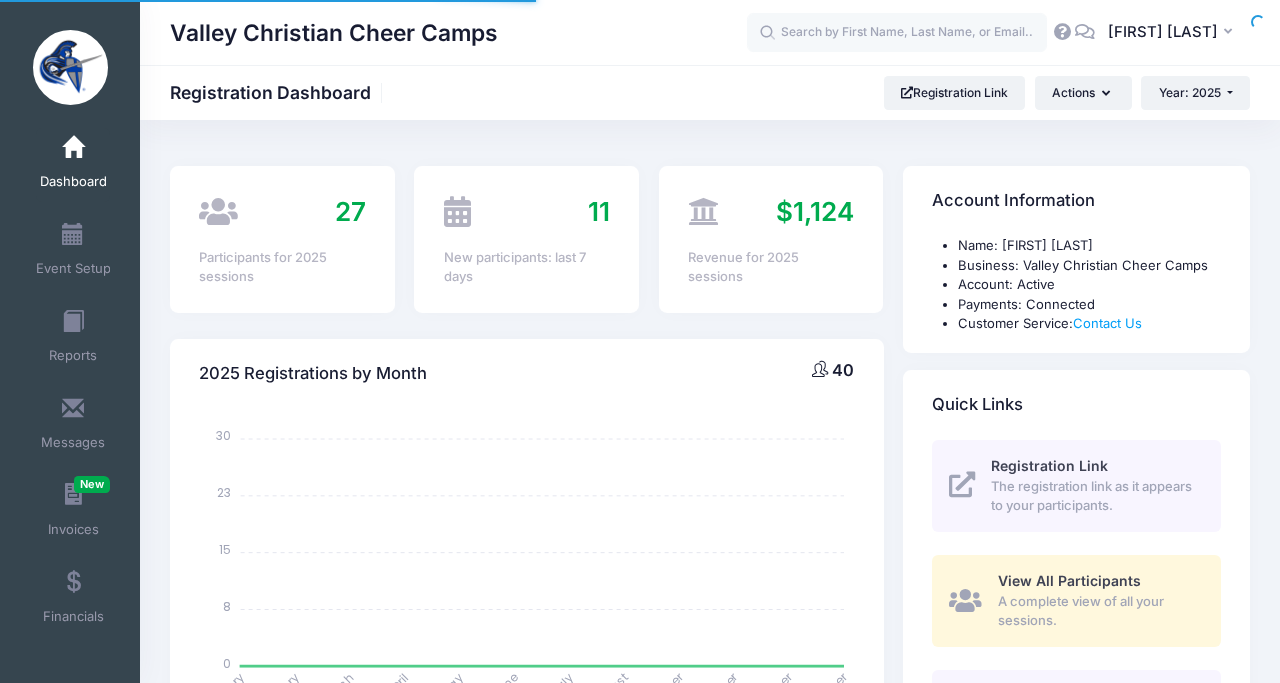 scroll, scrollTop: 0, scrollLeft: 0, axis: both 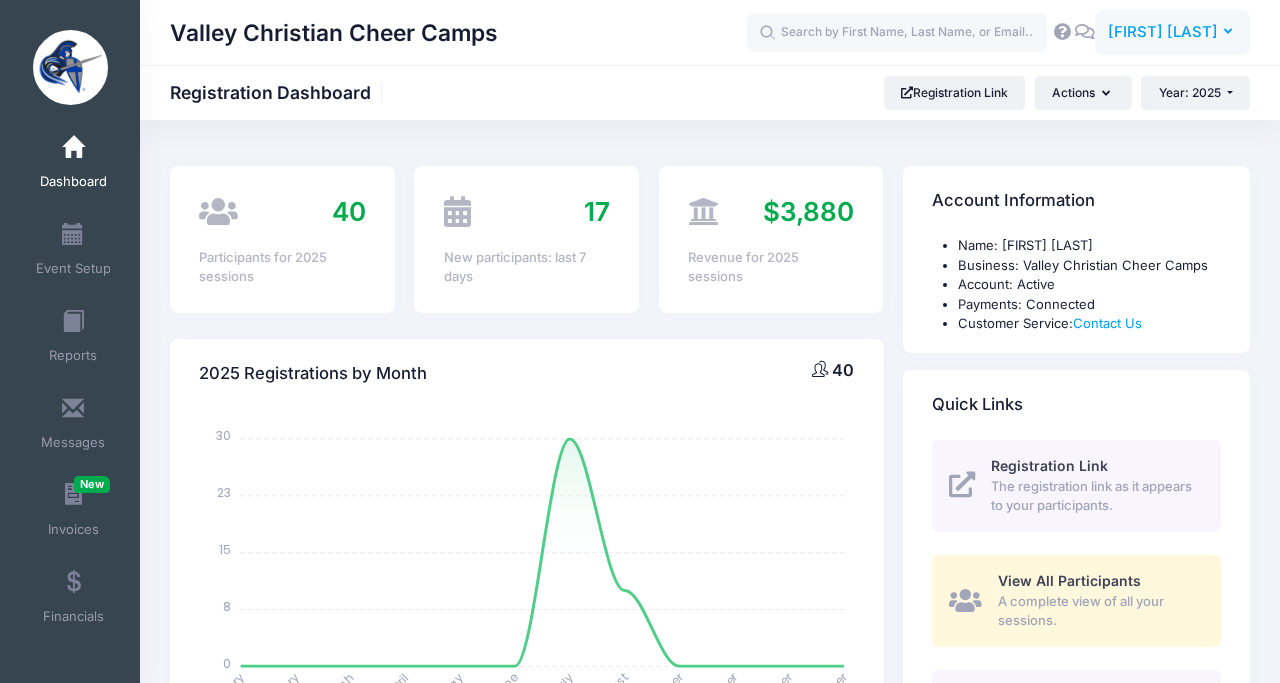 click on "[FIRST] [LAST]" at bounding box center (1163, 32) 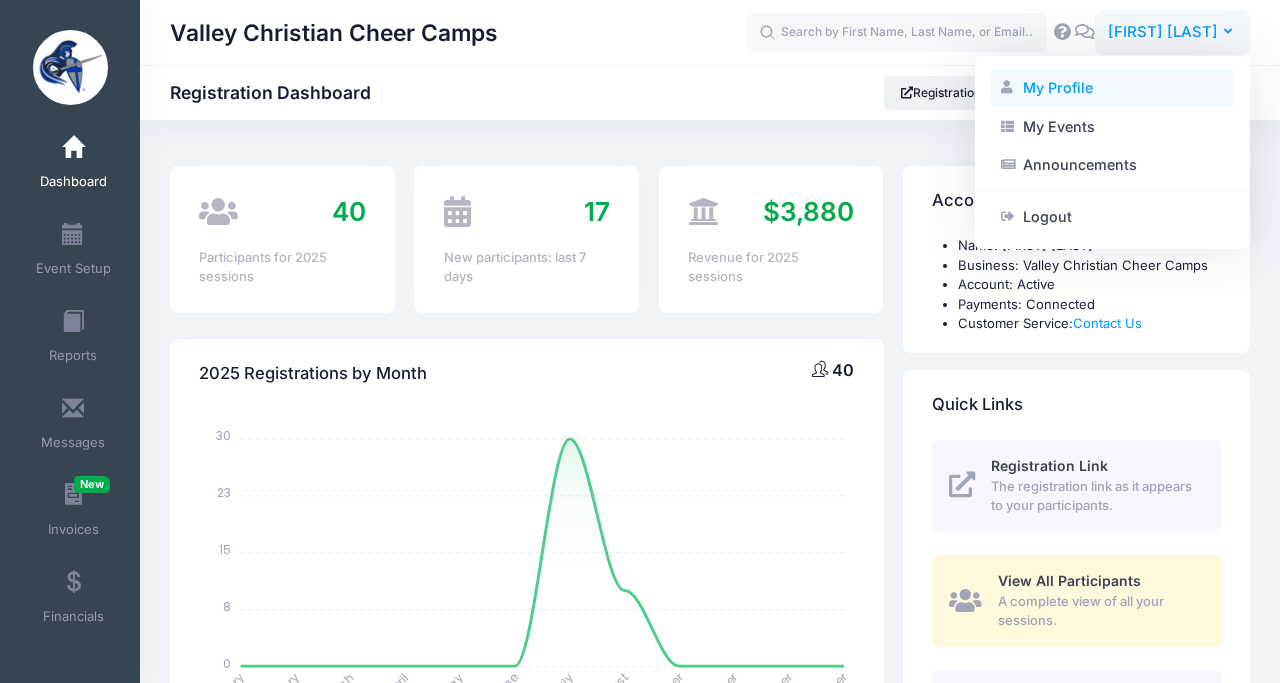 click on "My Profile" at bounding box center (1112, 88) 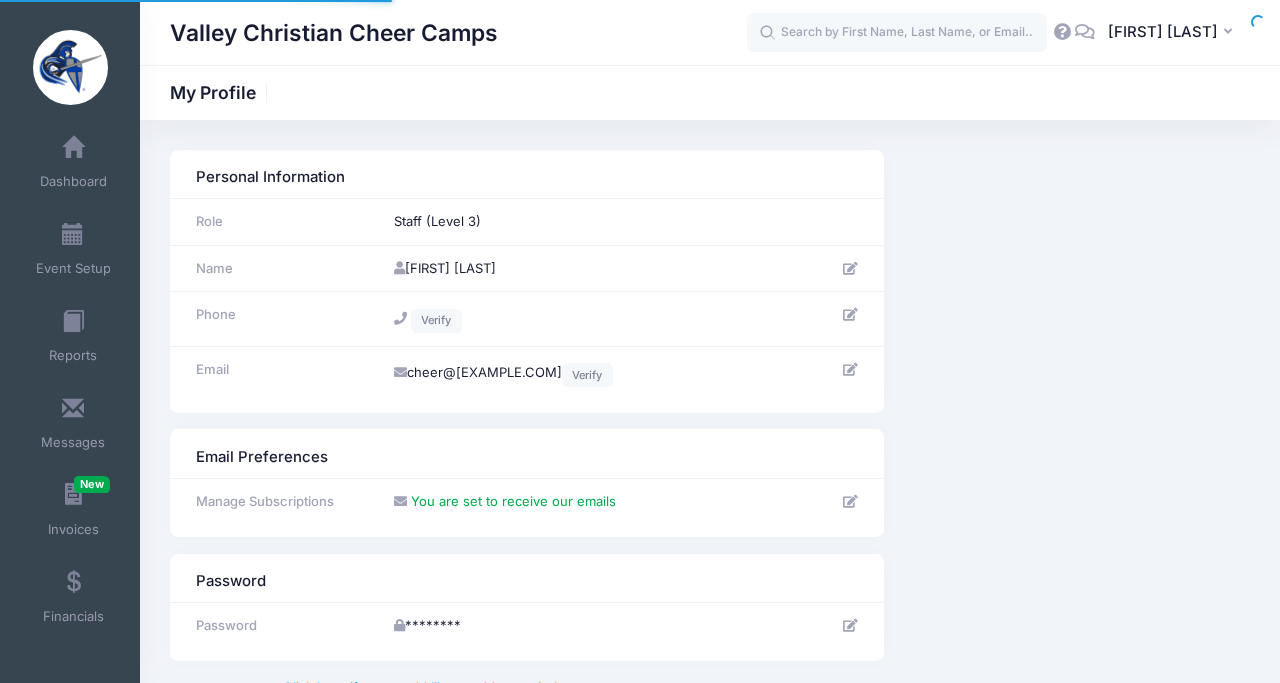 scroll, scrollTop: 0, scrollLeft: 0, axis: both 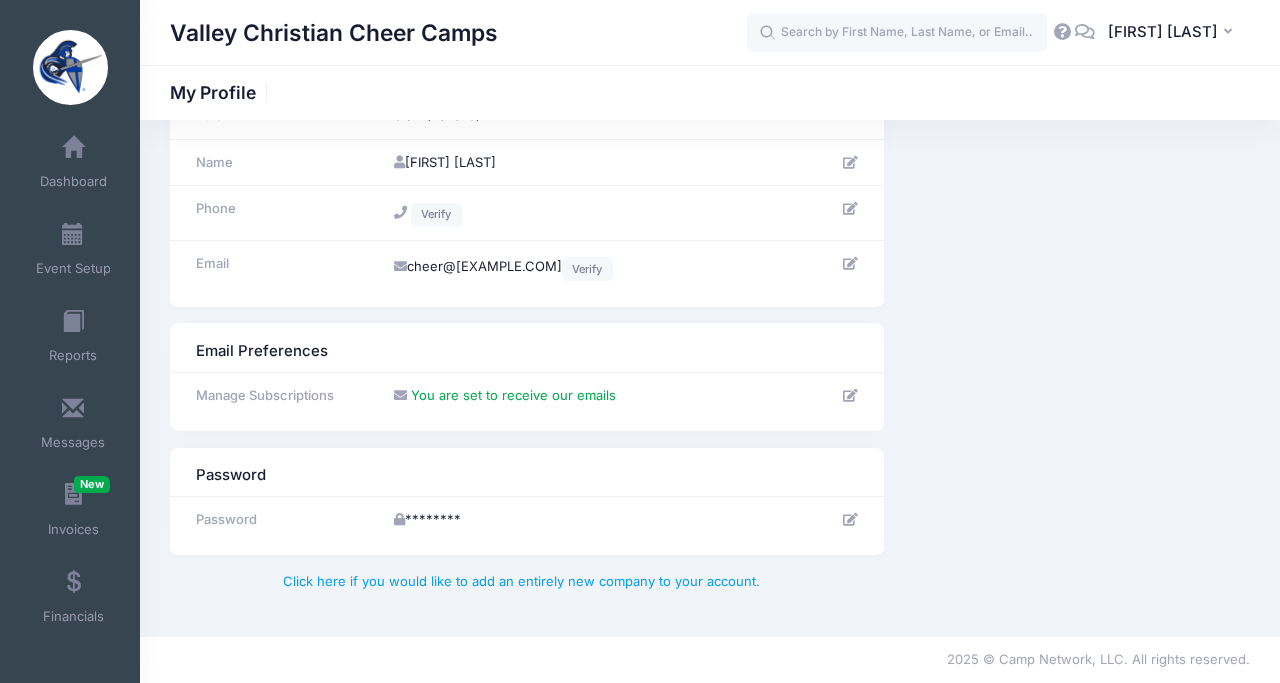 click at bounding box center [850, 395] 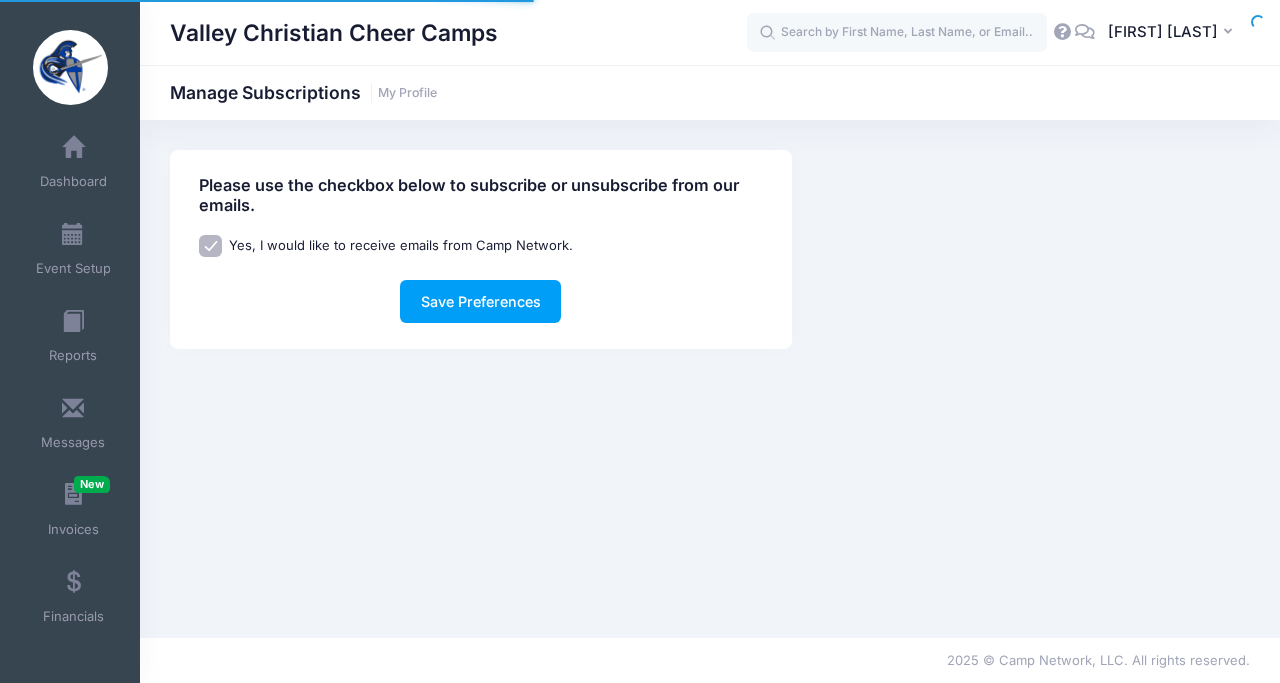scroll, scrollTop: 0, scrollLeft: 0, axis: both 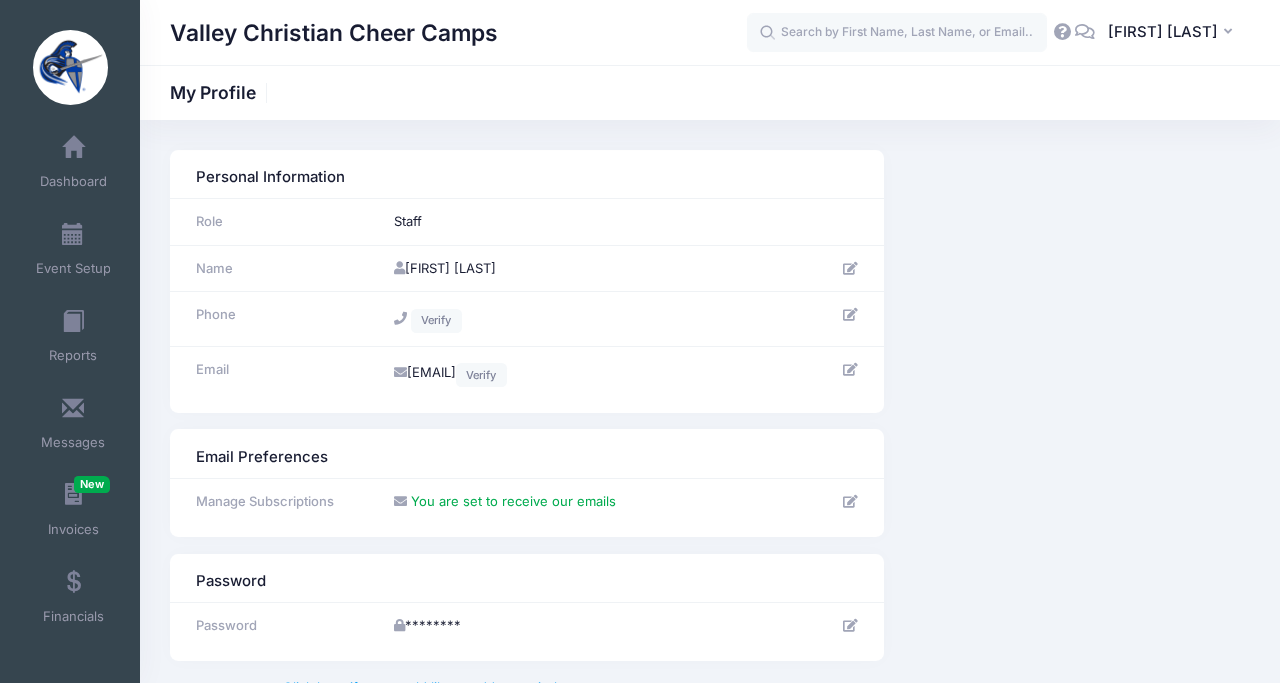 click at bounding box center (850, 268) 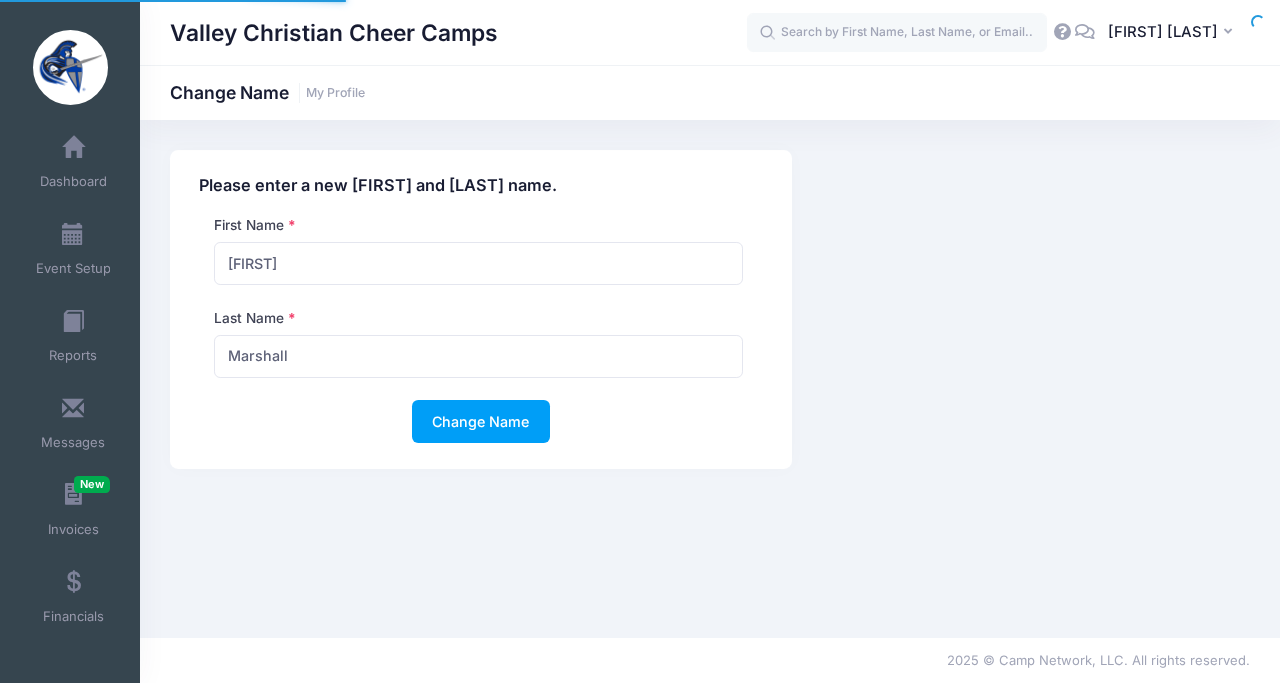scroll, scrollTop: 0, scrollLeft: 0, axis: both 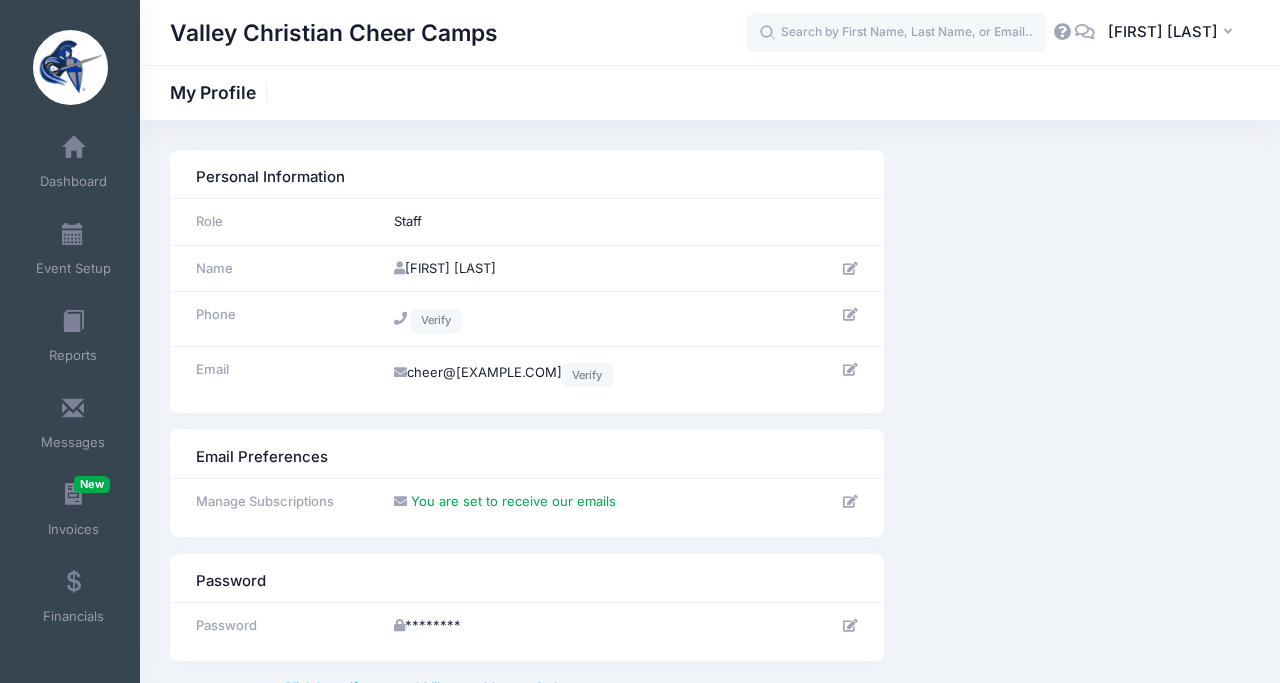click at bounding box center (850, 369) 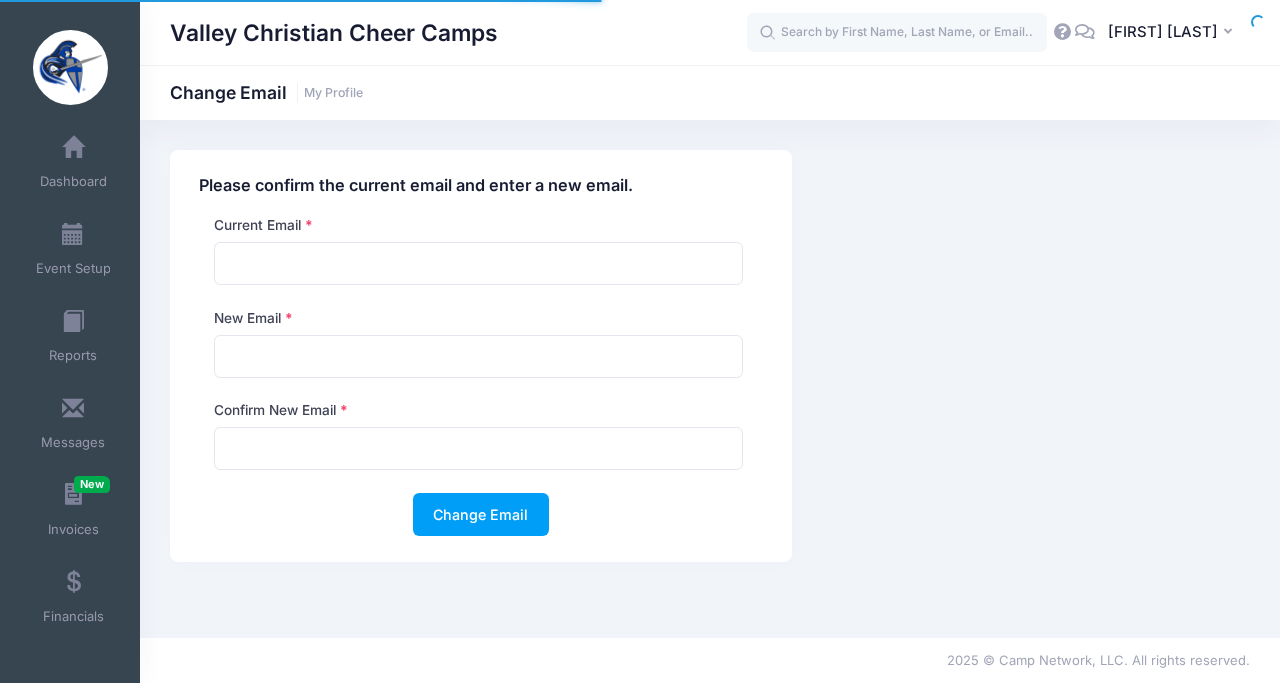 scroll, scrollTop: 0, scrollLeft: 0, axis: both 